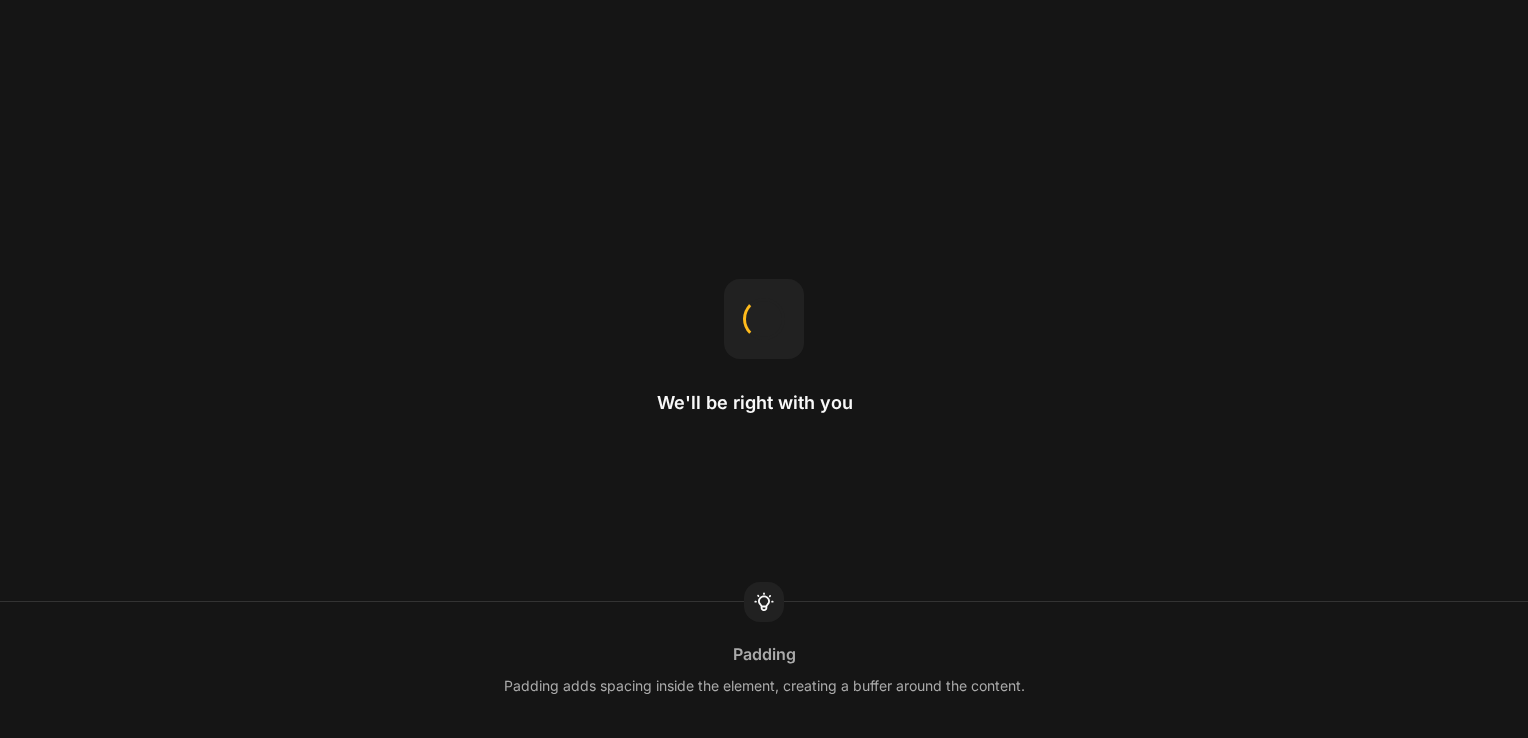 scroll, scrollTop: 0, scrollLeft: 0, axis: both 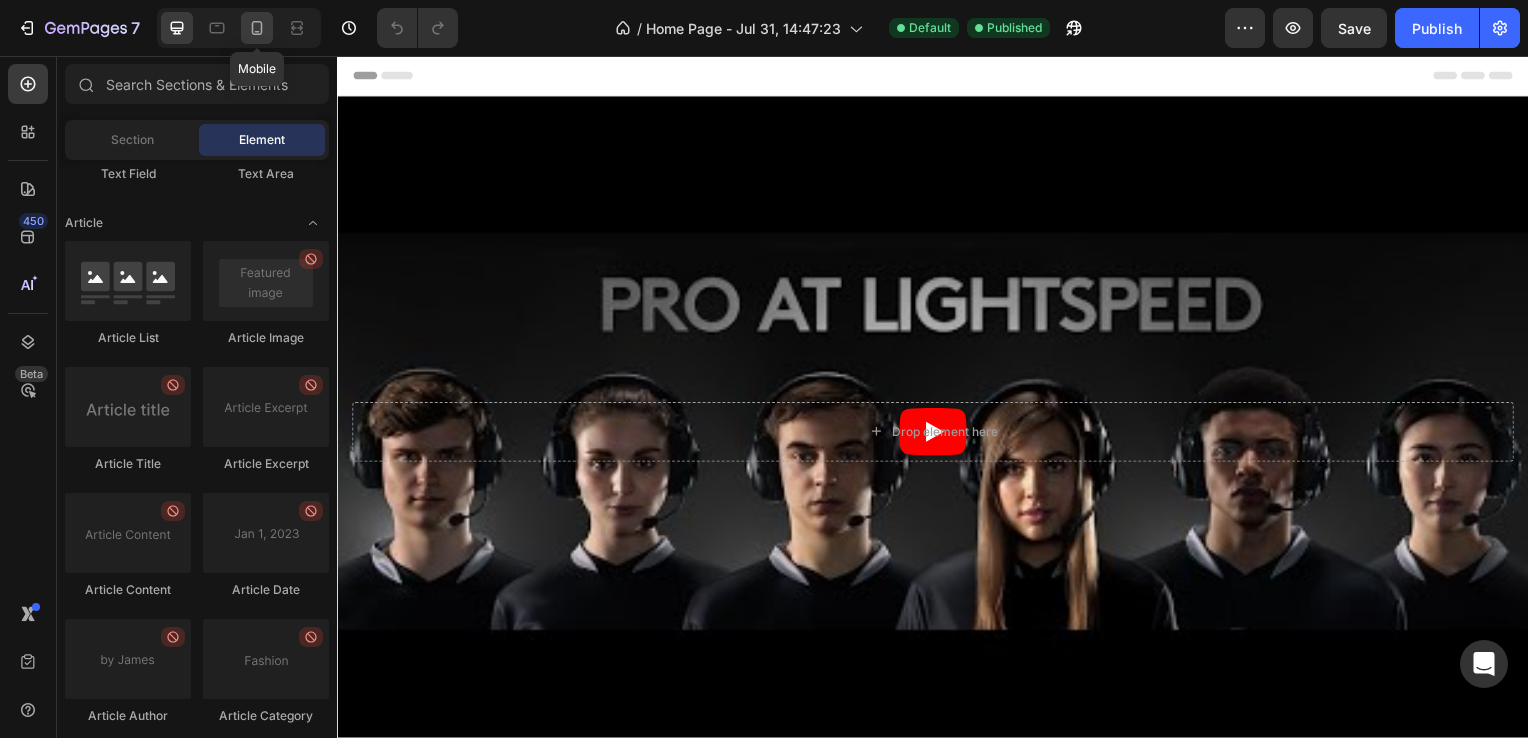 click 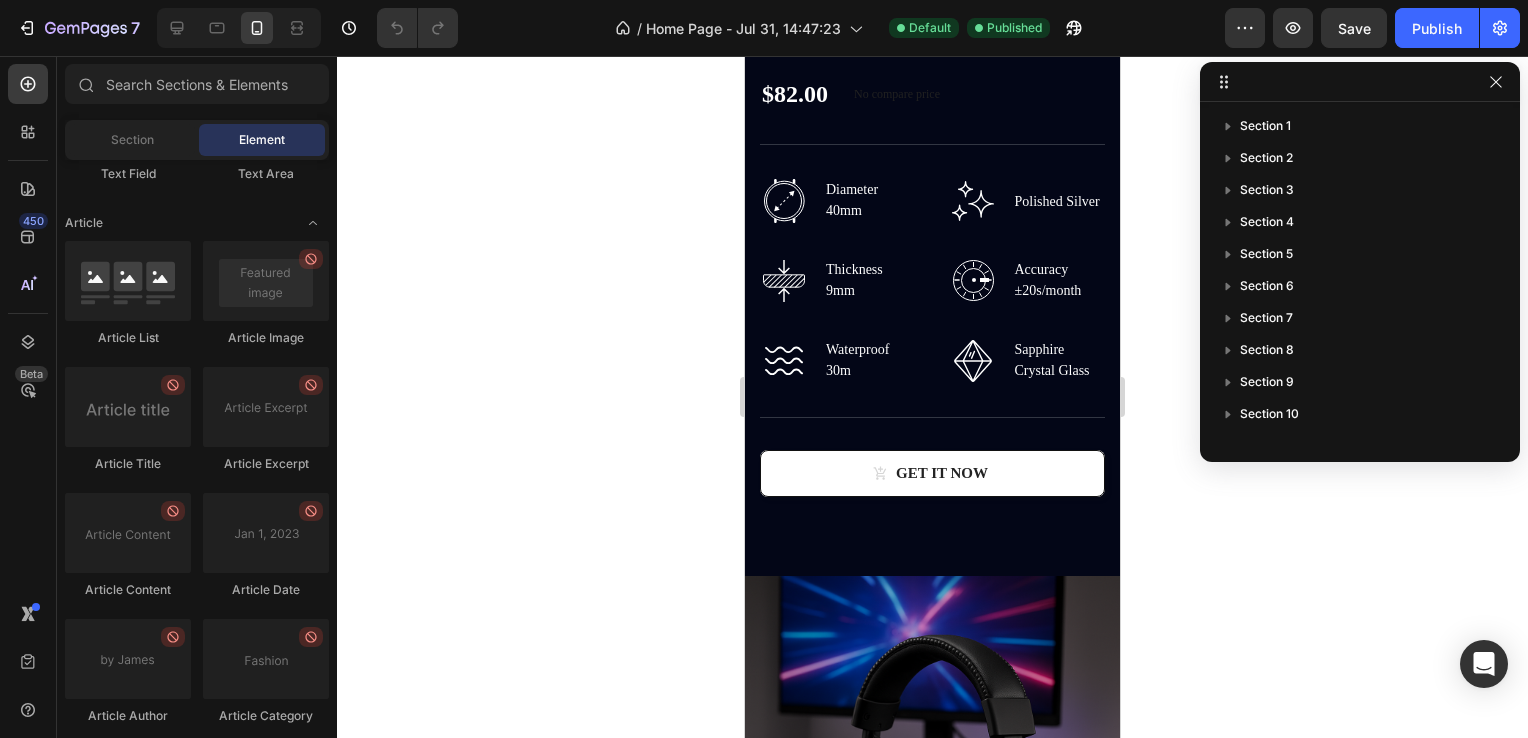 scroll, scrollTop: 3900, scrollLeft: 0, axis: vertical 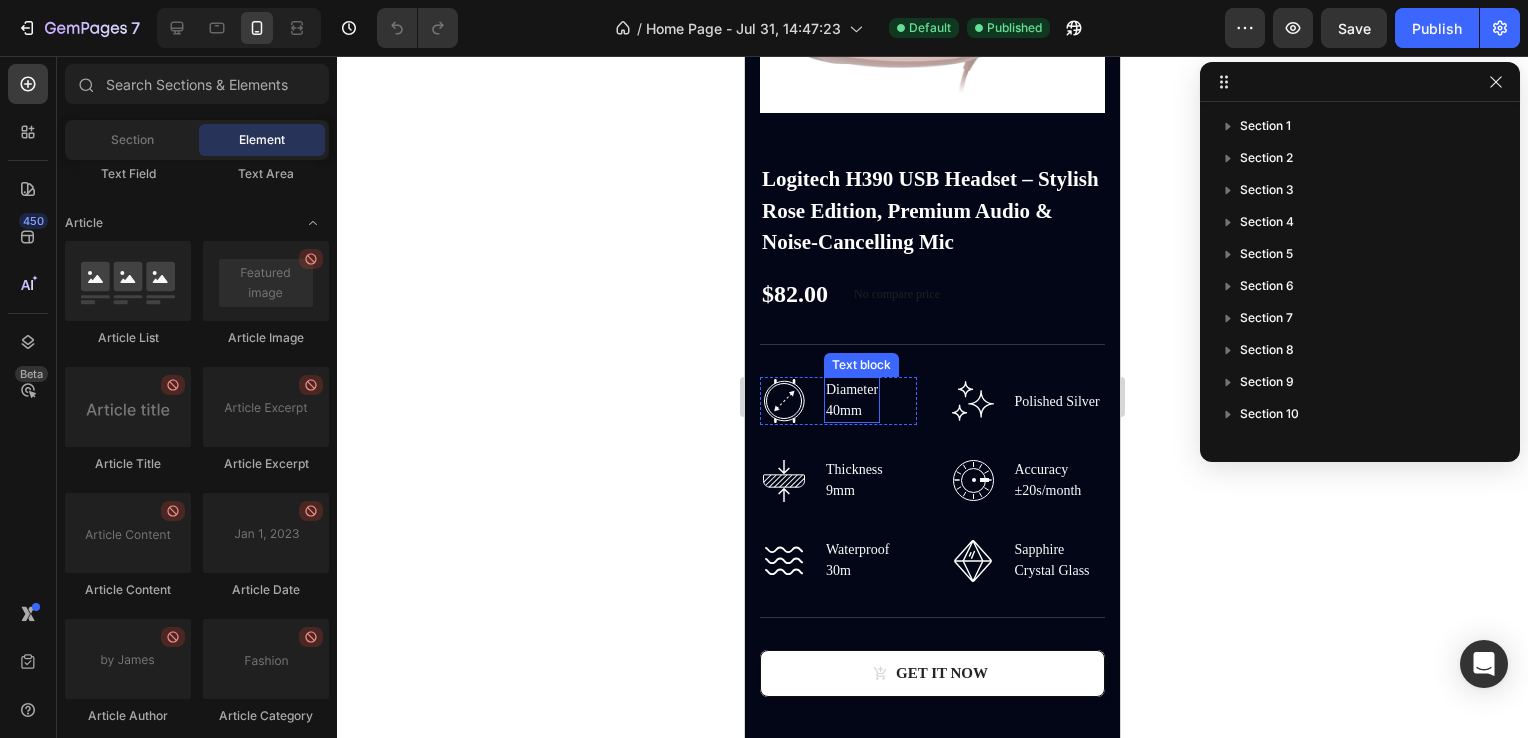 click on "40mm" at bounding box center [852, 410] 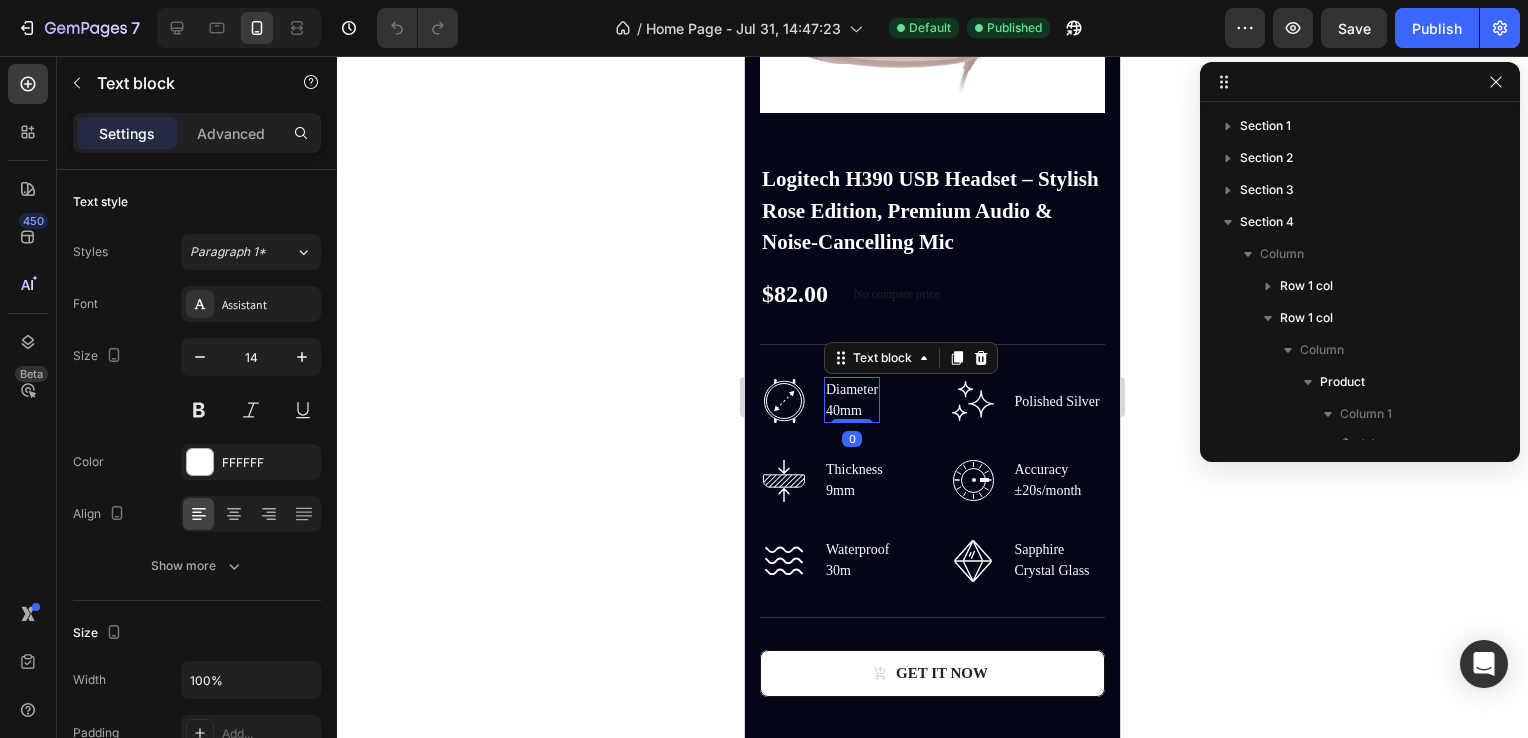 scroll, scrollTop: 538, scrollLeft: 0, axis: vertical 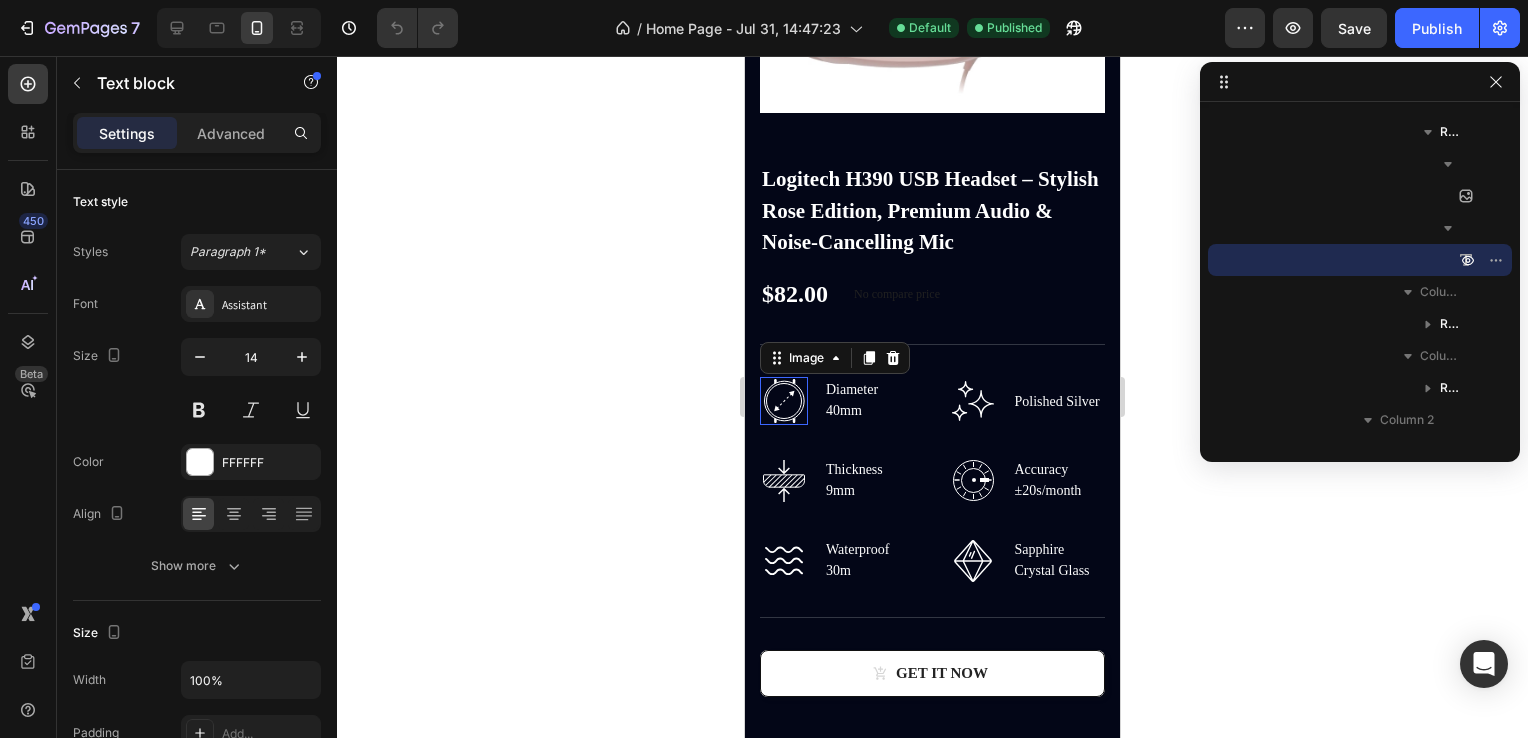 click at bounding box center (784, 401) 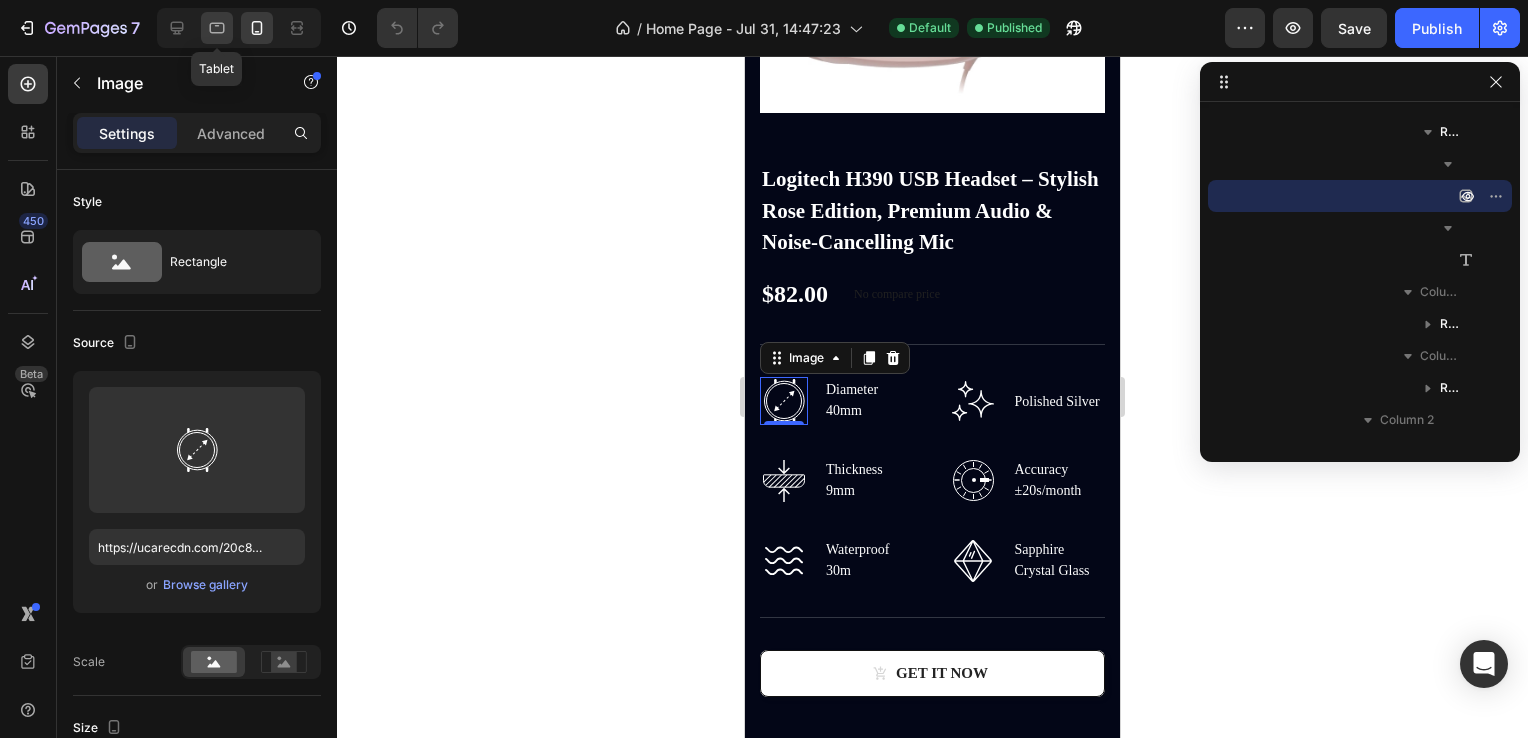 click 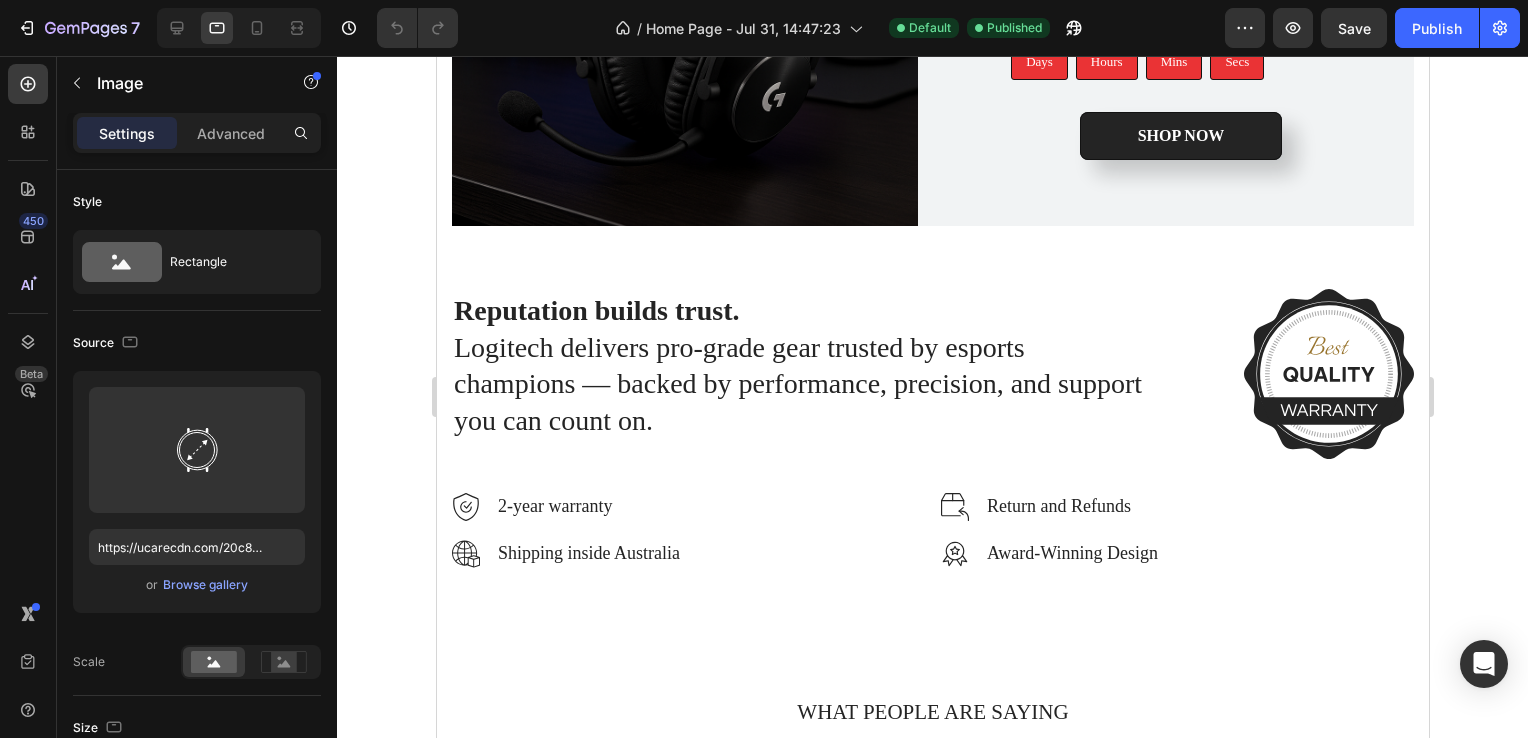 scroll, scrollTop: 3152, scrollLeft: 0, axis: vertical 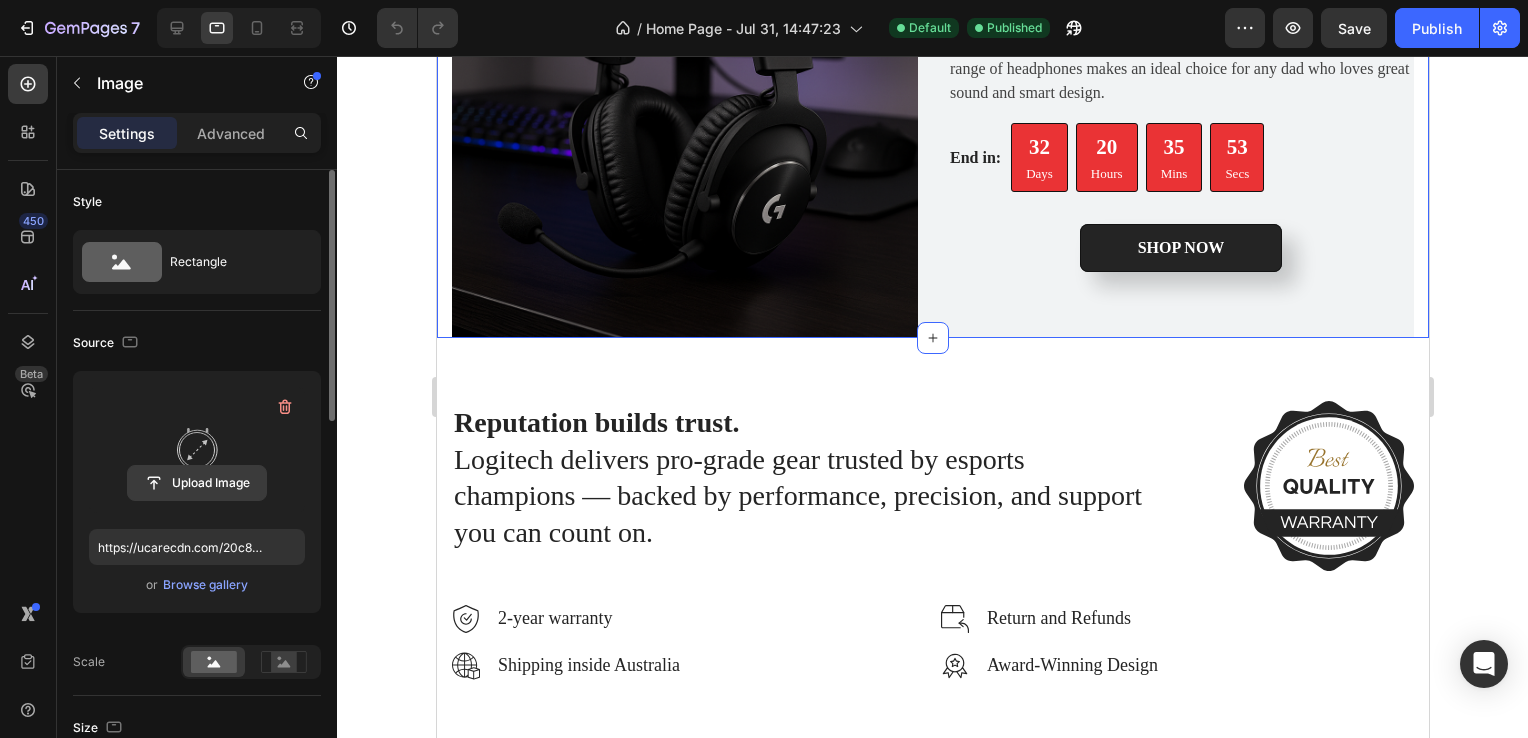 click 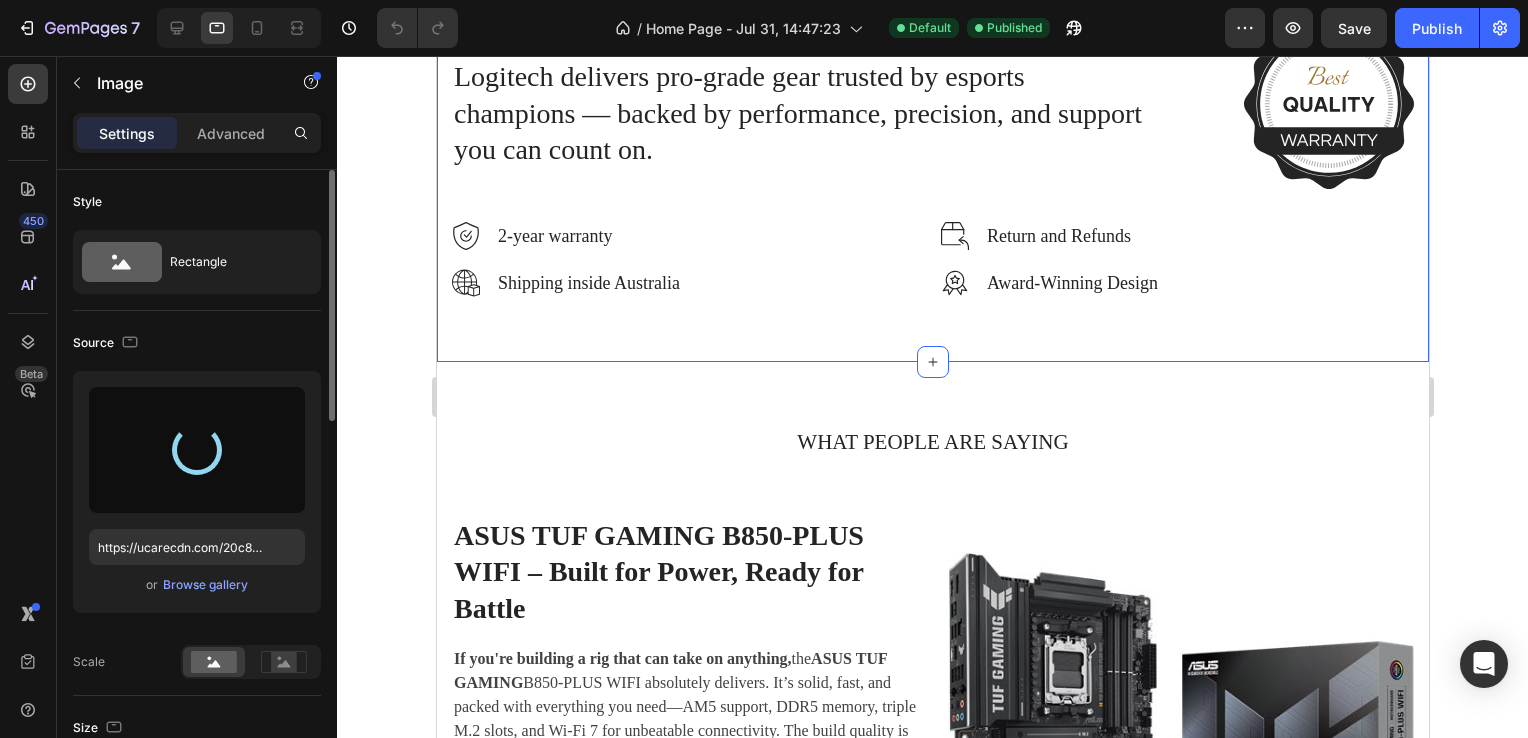 type on "https://cdn.shopify.com/s/files/1/0569/8568/1984/files/gempages_577666722799026704-2f11e76a-b78e-499d-9077-26c90bcefbf3.jpg" 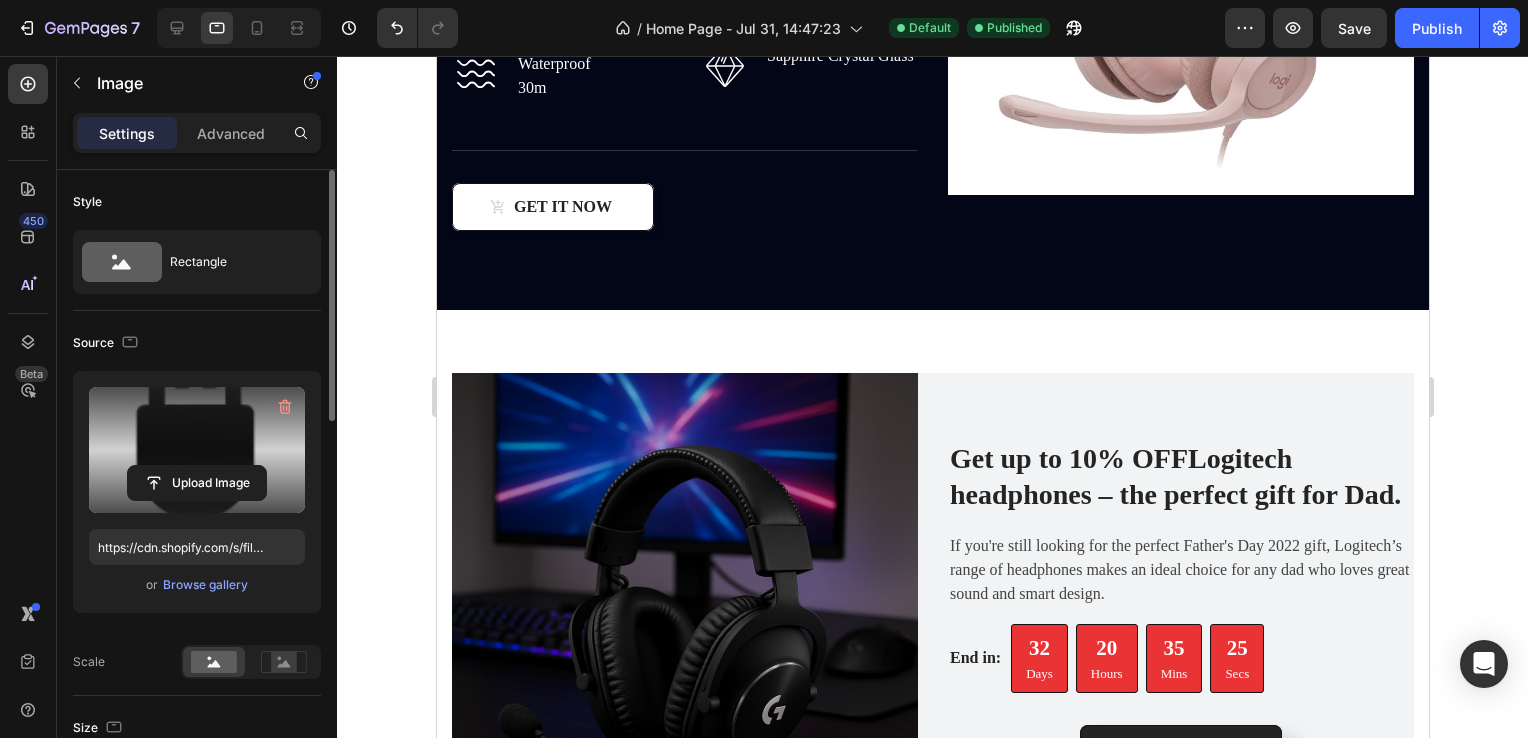 scroll, scrollTop: 2157, scrollLeft: 0, axis: vertical 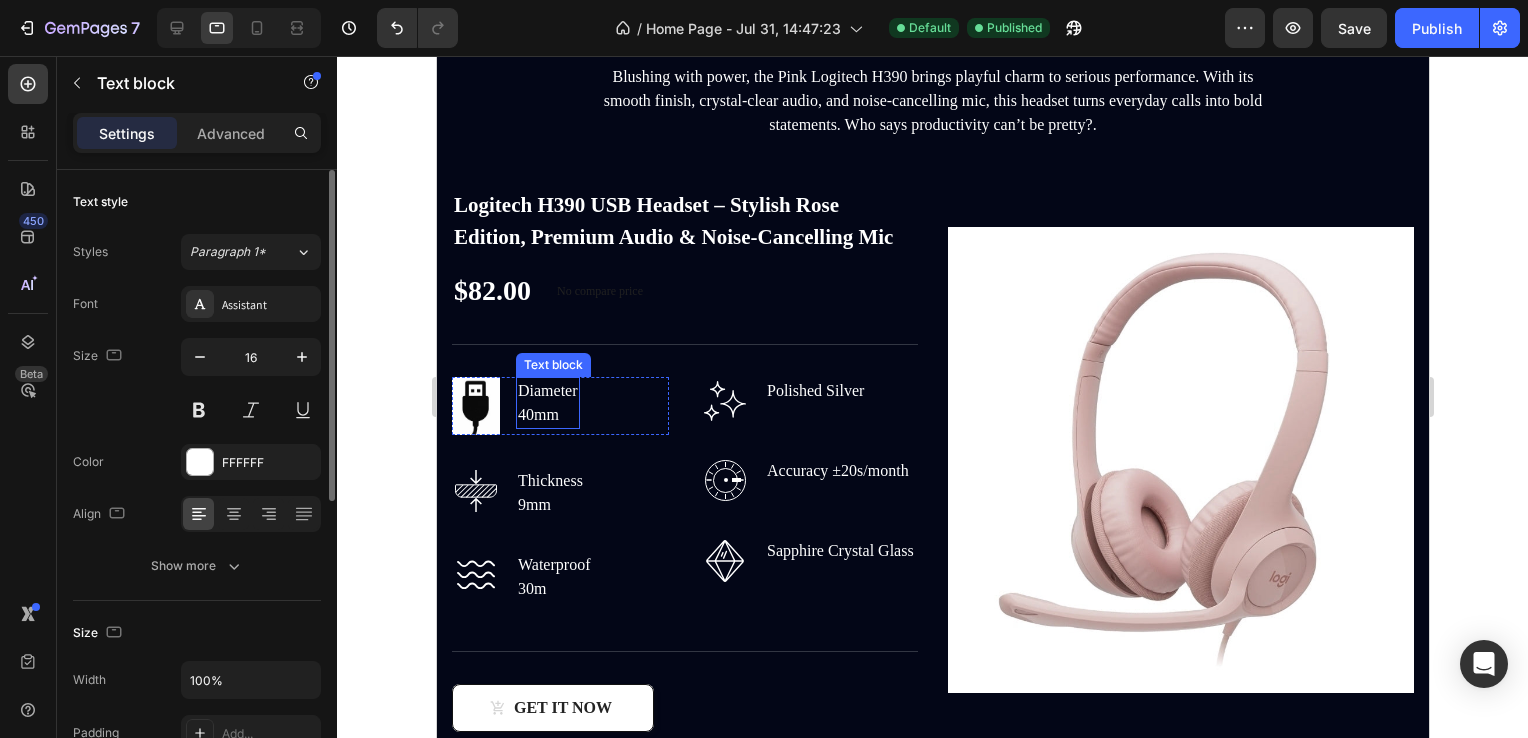 click on "Diameter" at bounding box center (547, 391) 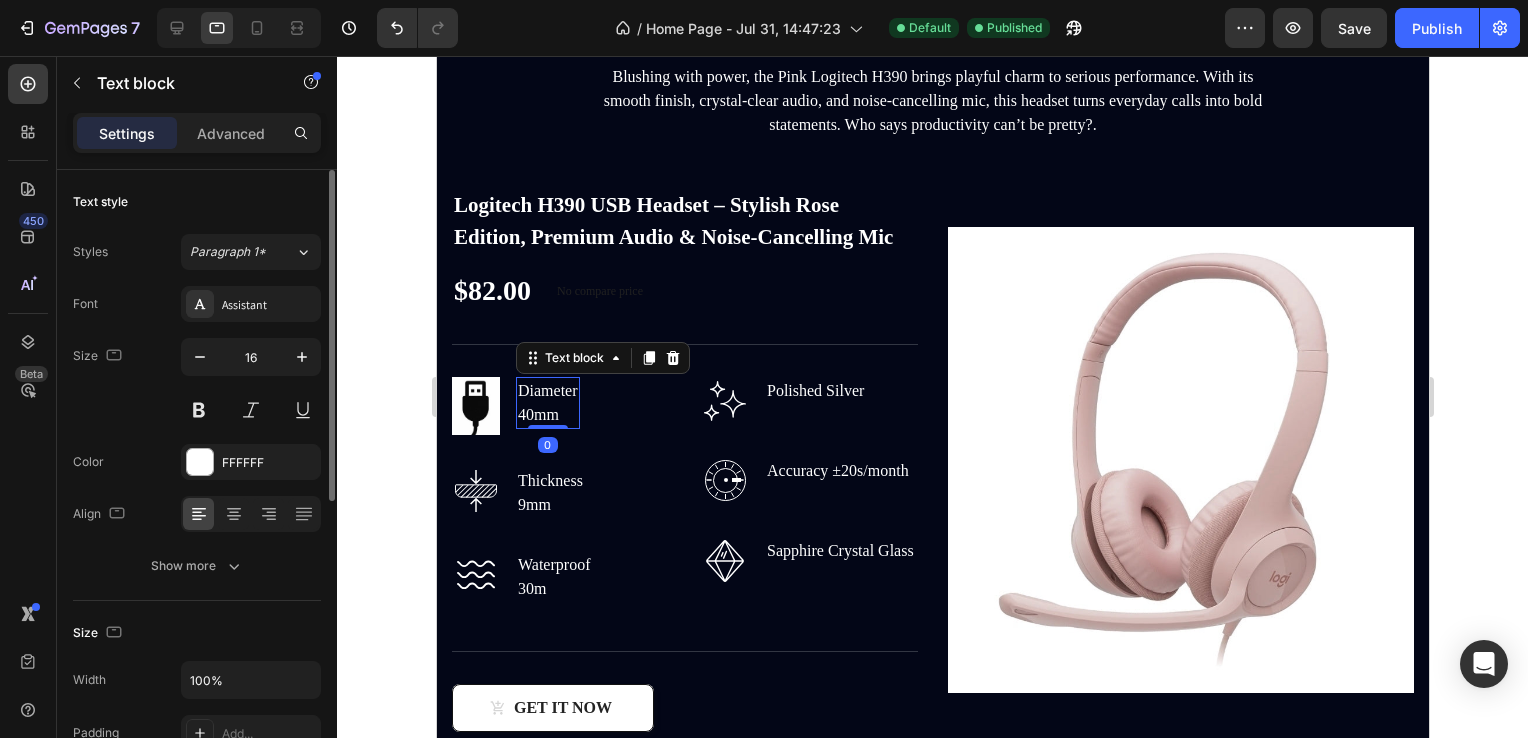 click on "40mm" at bounding box center (547, 415) 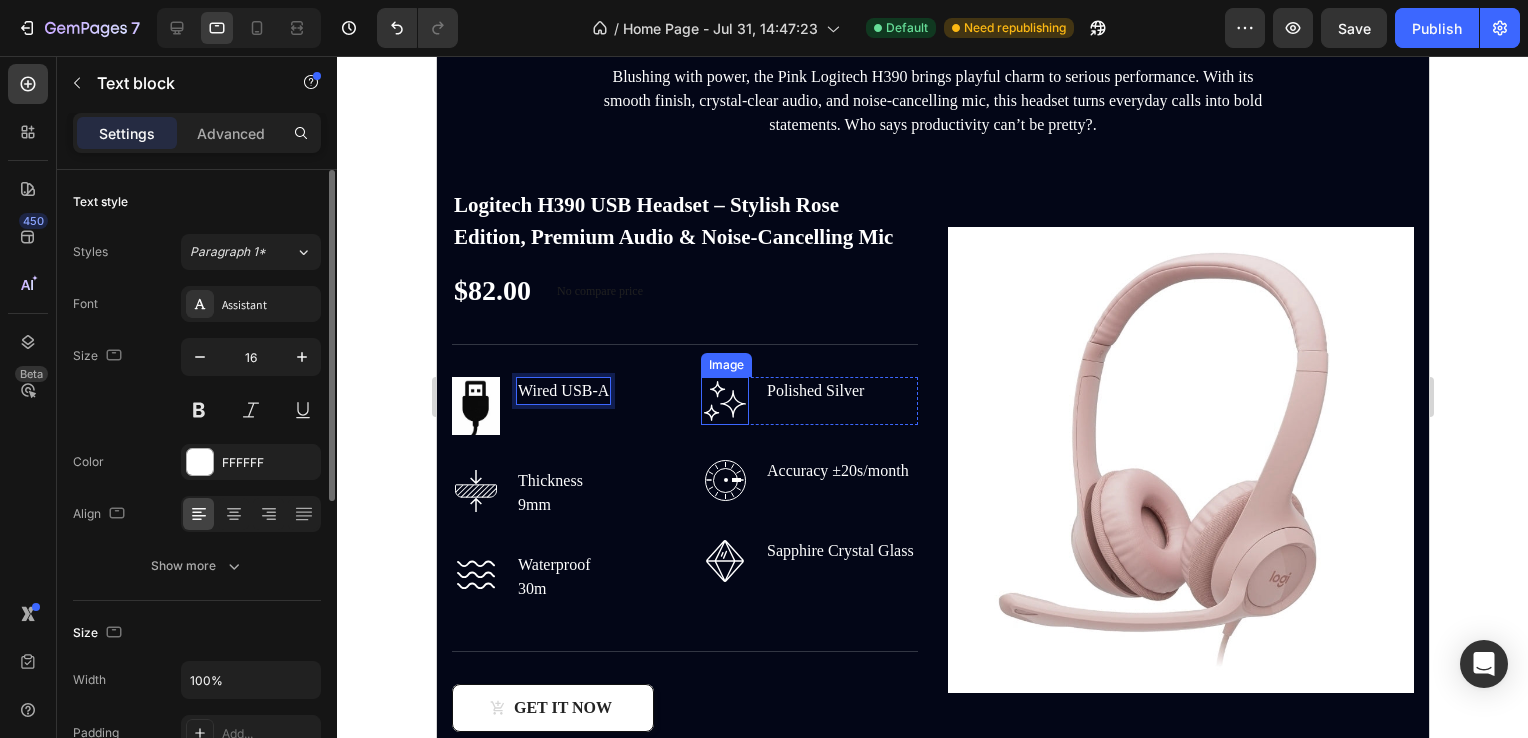 click at bounding box center (724, 401) 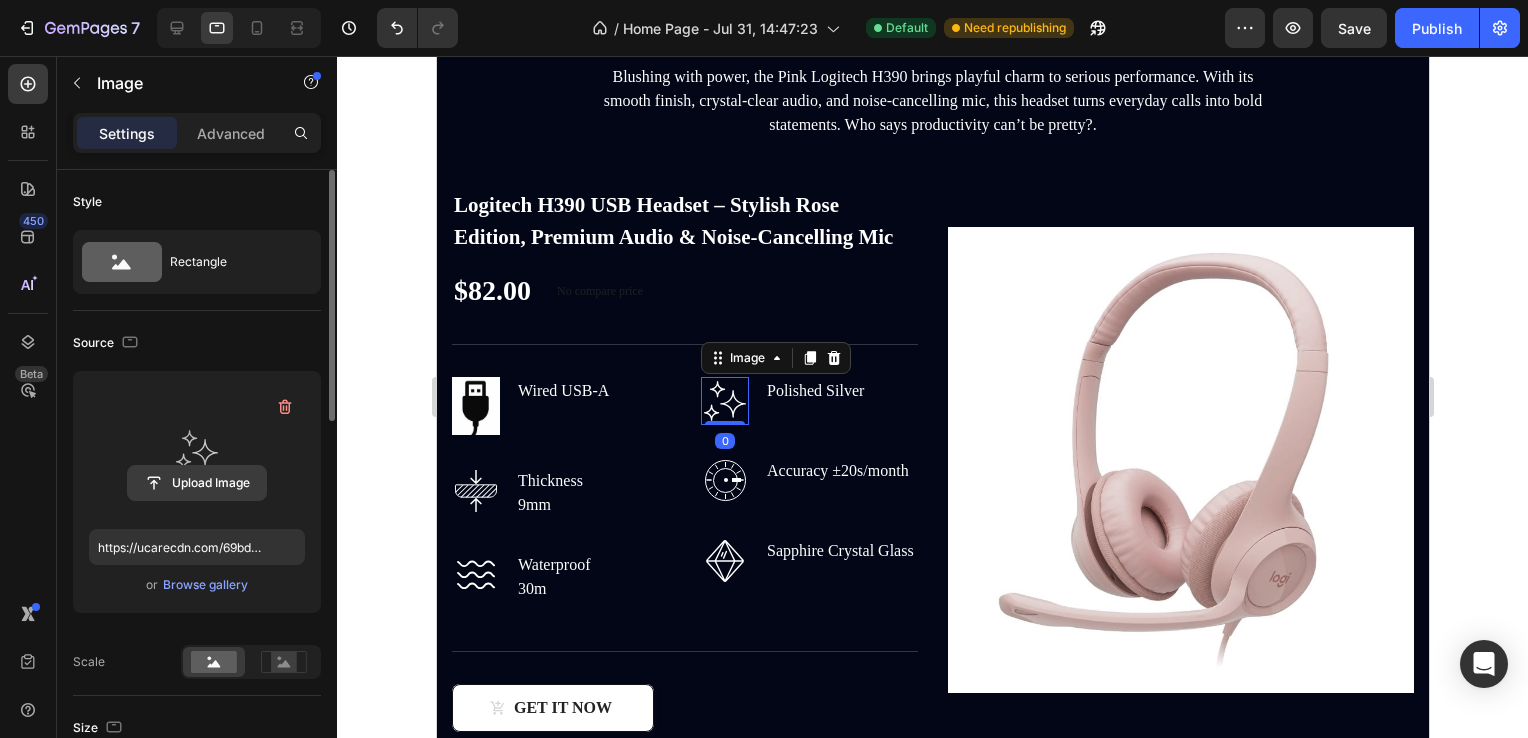 click 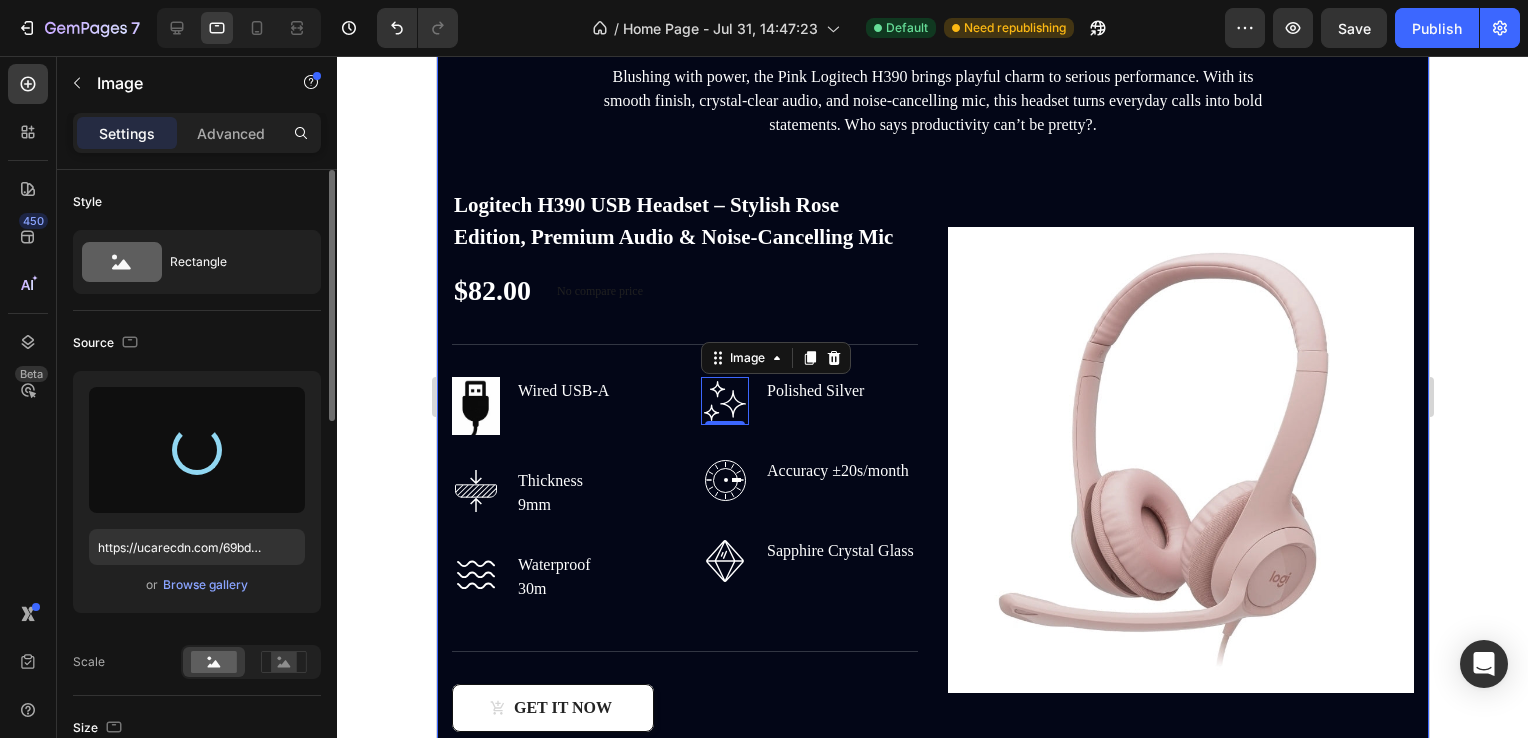 type on "https://cdn.shopify.com/s/files/1/0569/8568/1984/files/gempages_577666722799026704-bd8b8ce4-3dc7-4f8e-a8a7-f5eea29521b7.jpg" 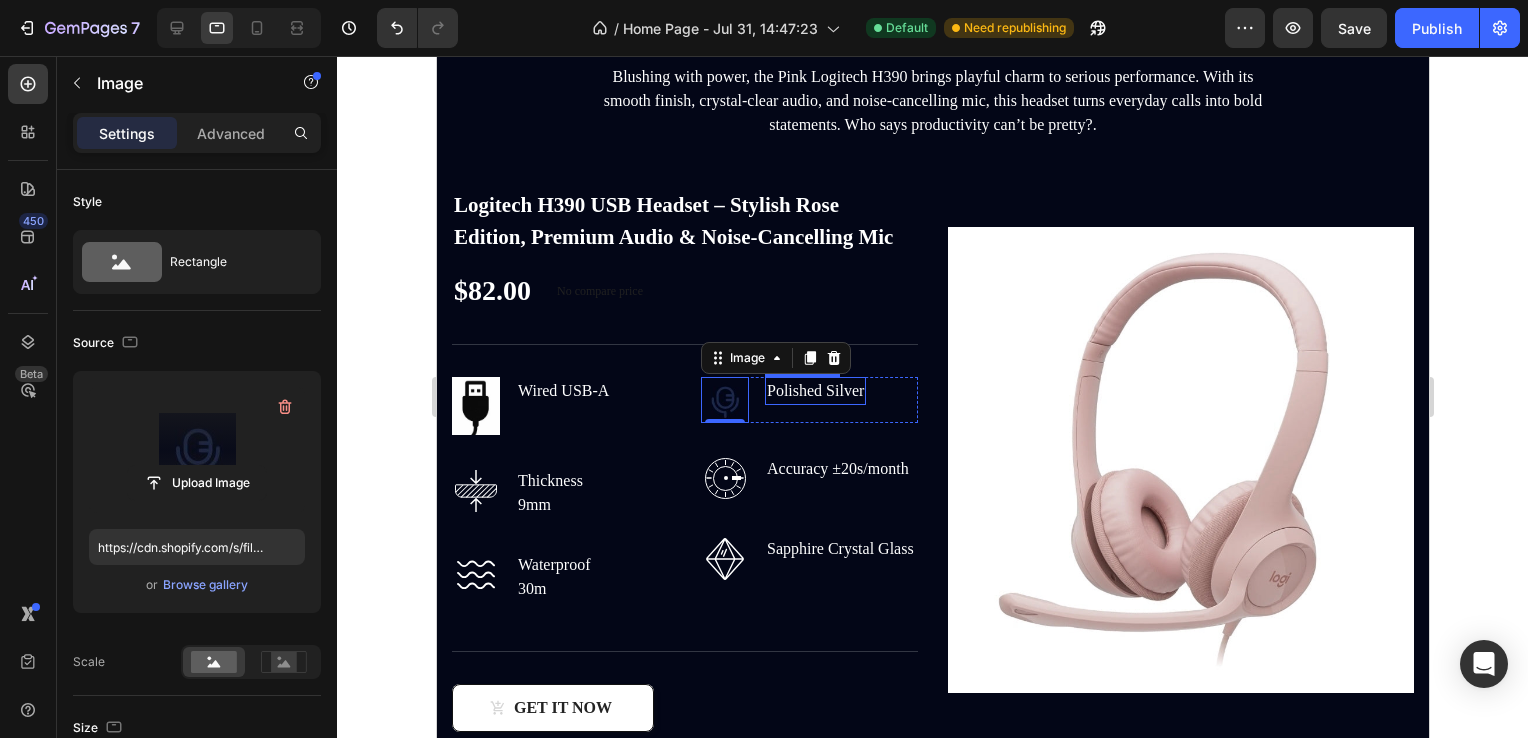 click on "Polished Silver Text block" at bounding box center (814, 391) 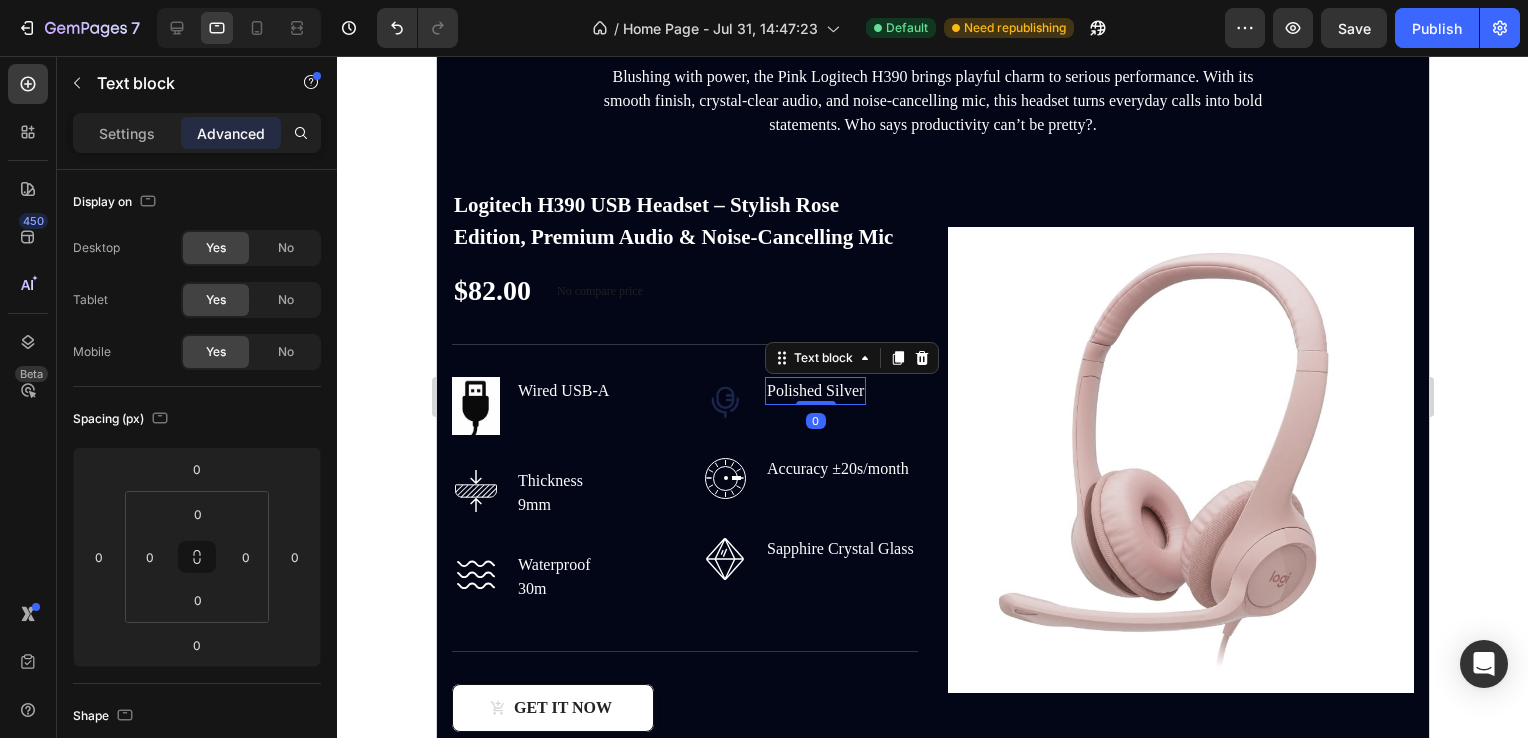 click on "Polished Silver" at bounding box center [814, 391] 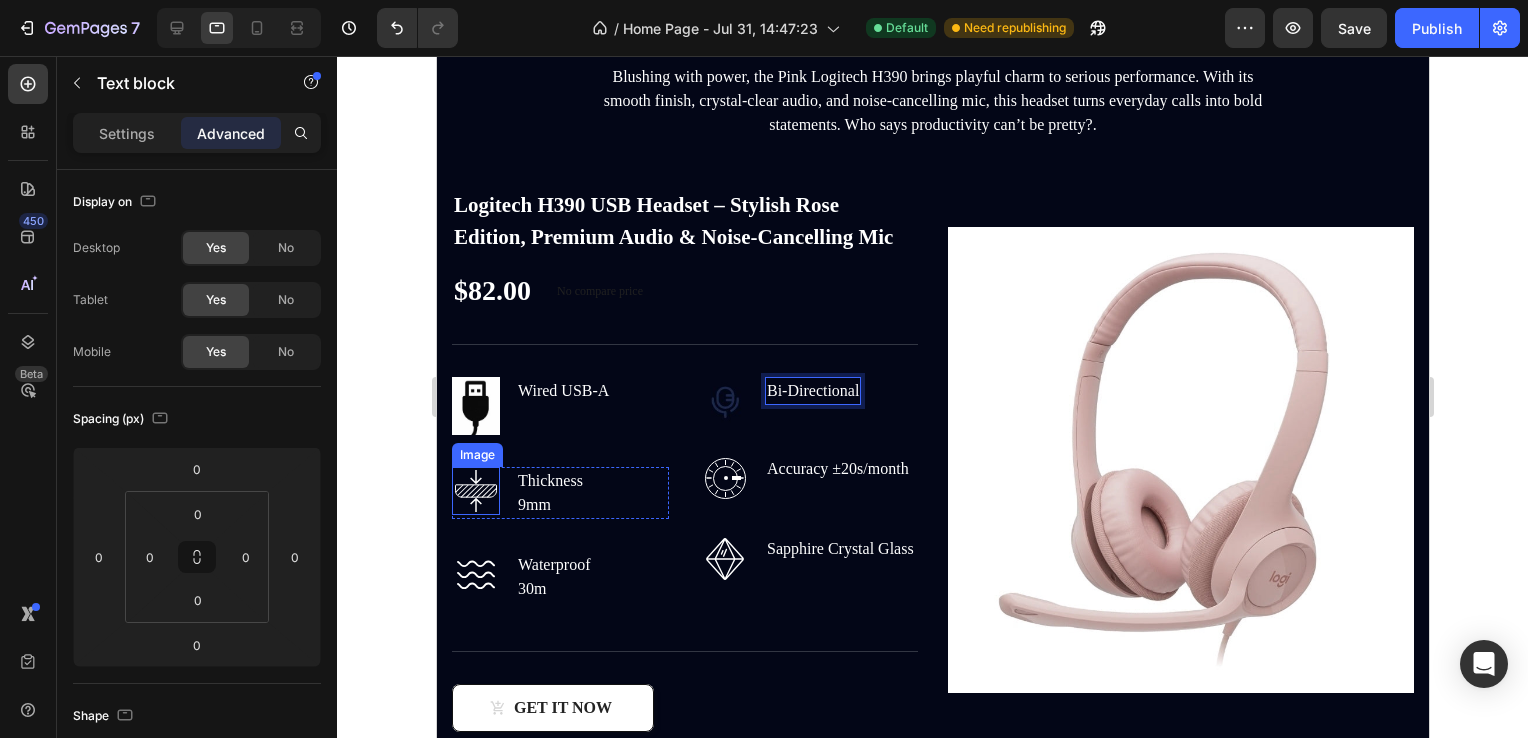 click at bounding box center [475, 491] 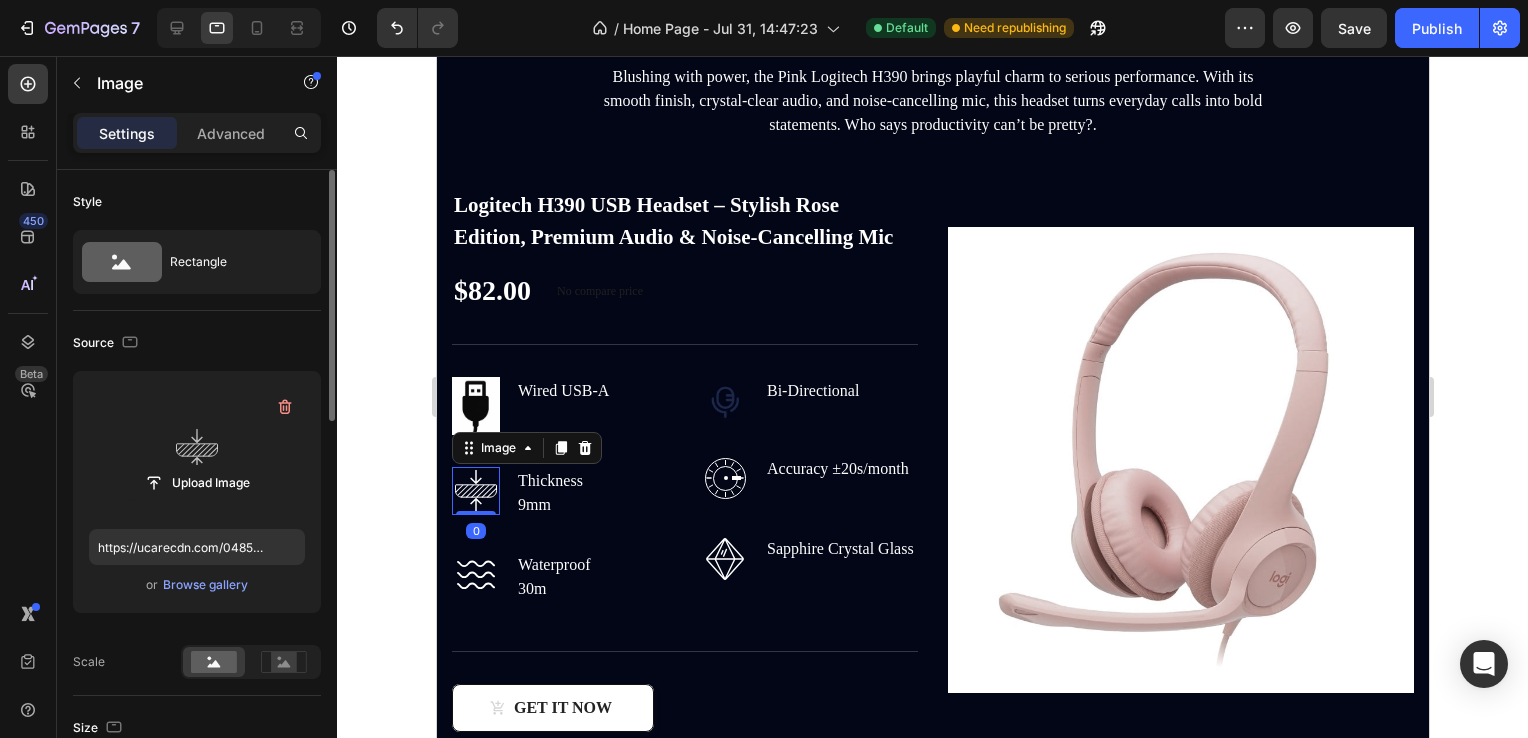 click at bounding box center (197, 450) 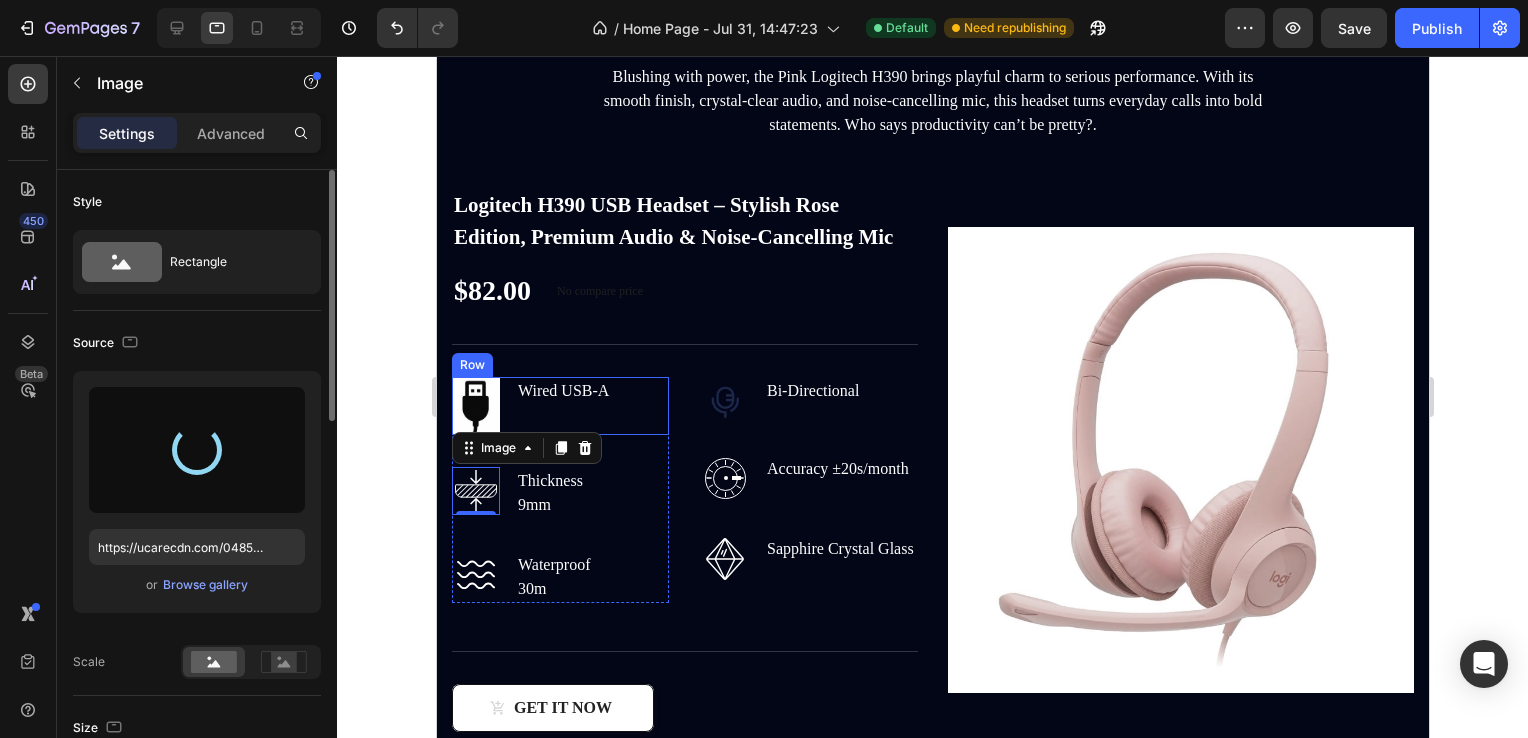 type on "https://cdn.shopify.com/s/files/1/0569/8568/1984/files/gempages_577666722799026704-1fcb2108-c4cf-49f9-9714-bb2818cf9351.jpg" 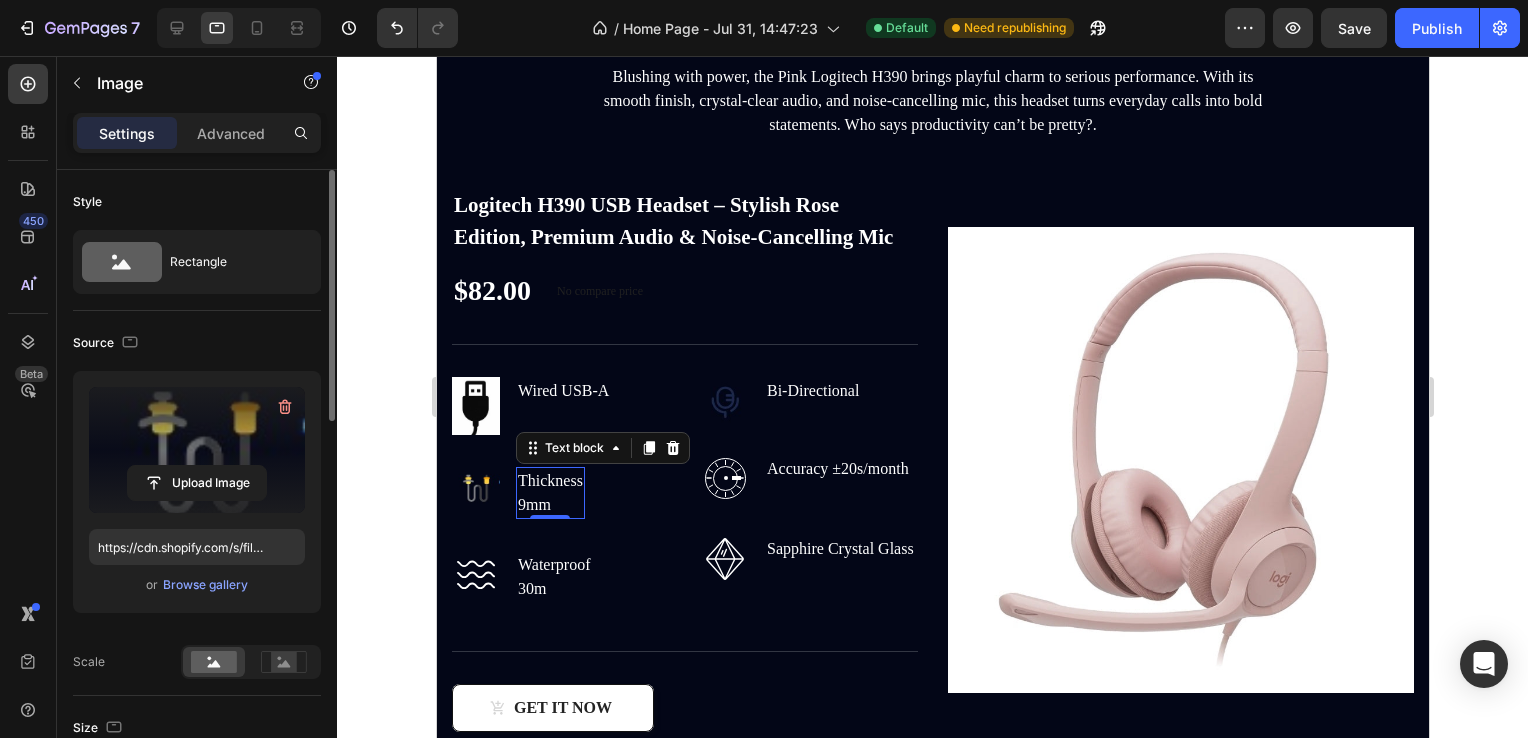 click on "Thickness" at bounding box center (549, 481) 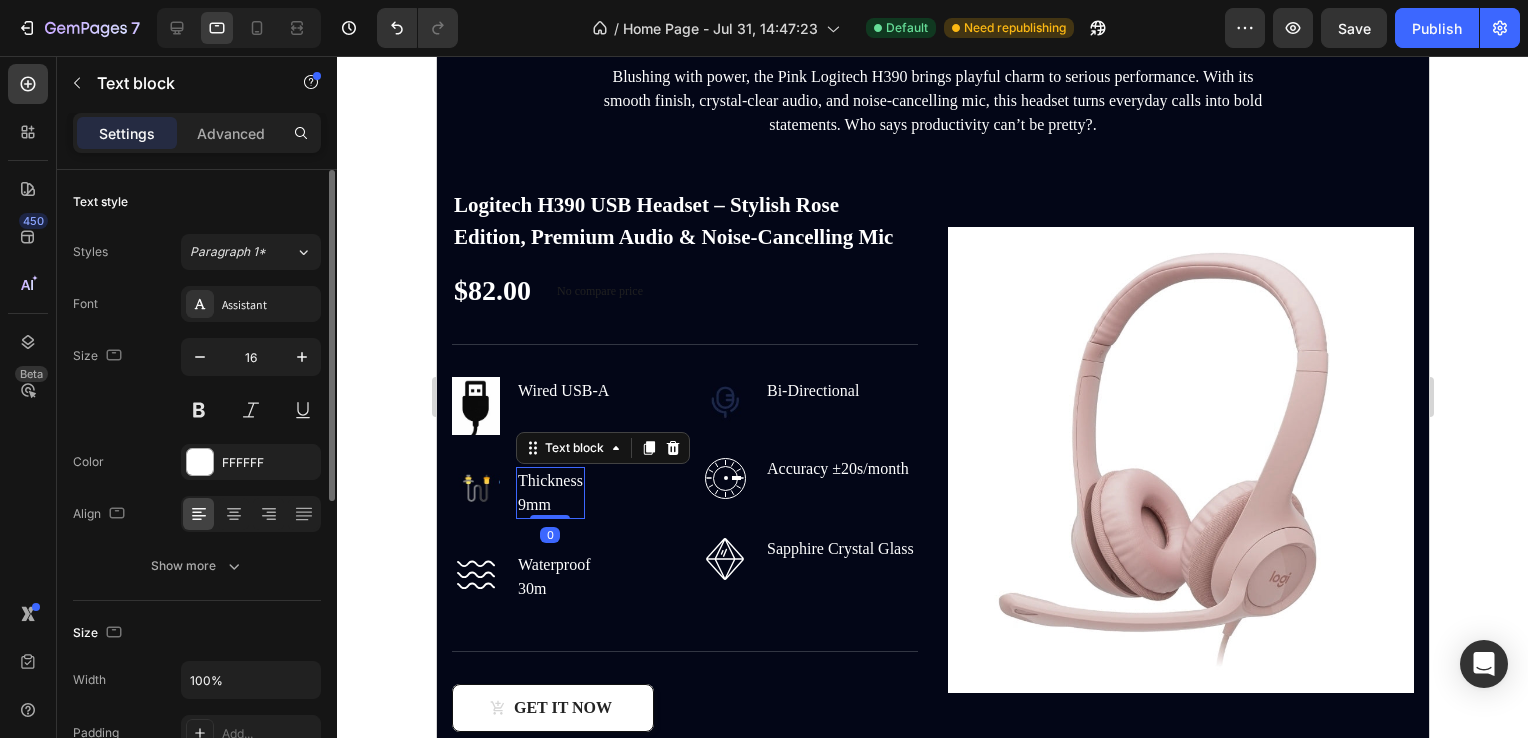 click on "9mm" at bounding box center (549, 505) 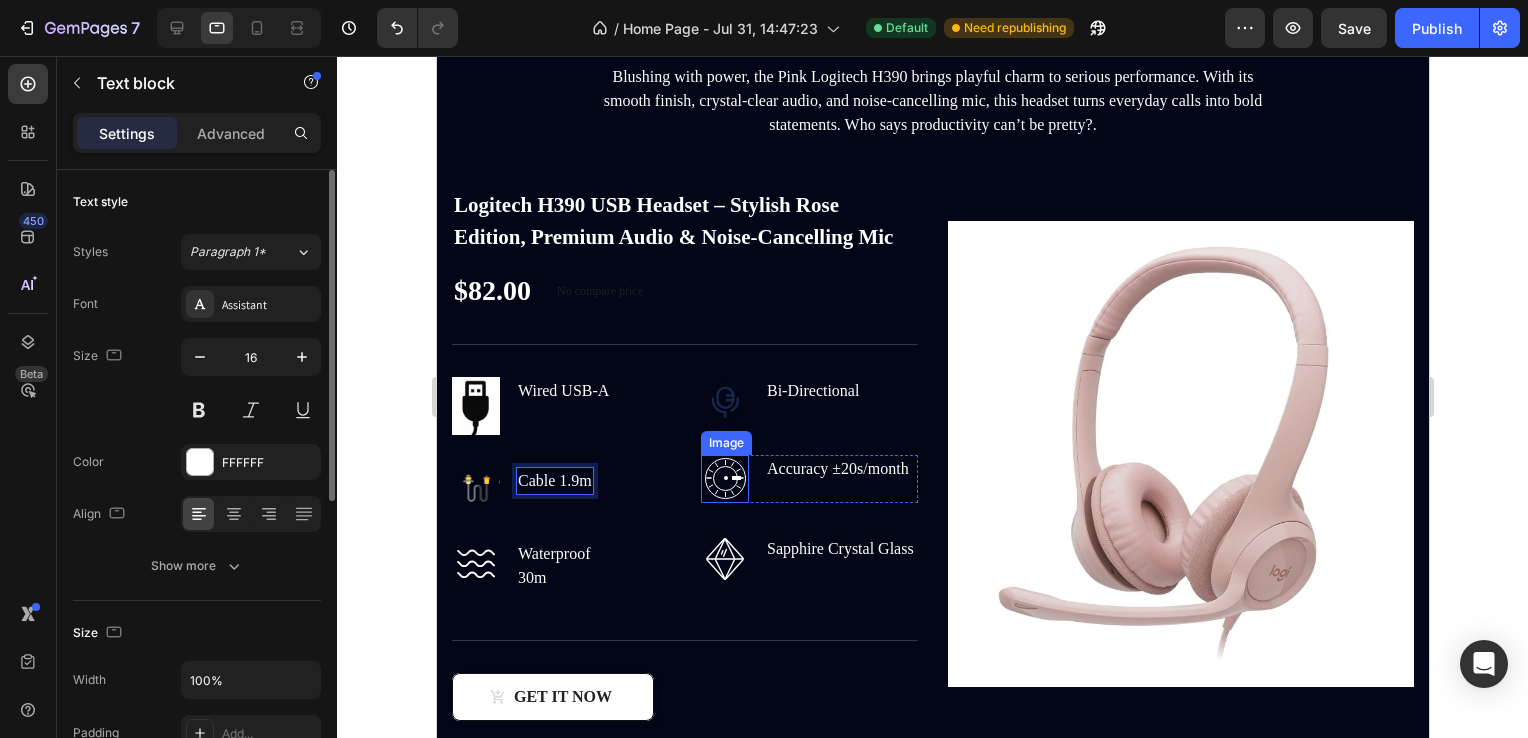 click at bounding box center [724, 479] 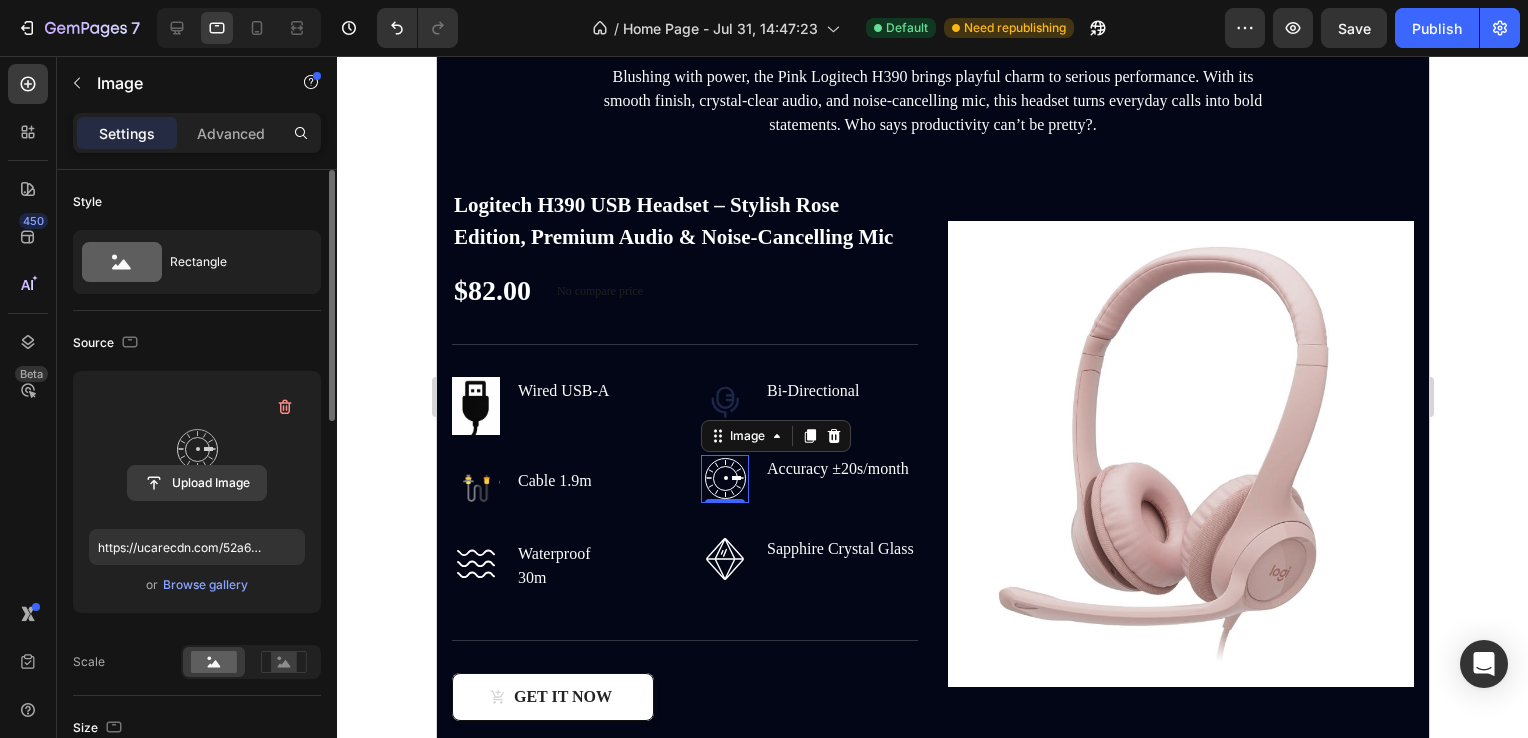click 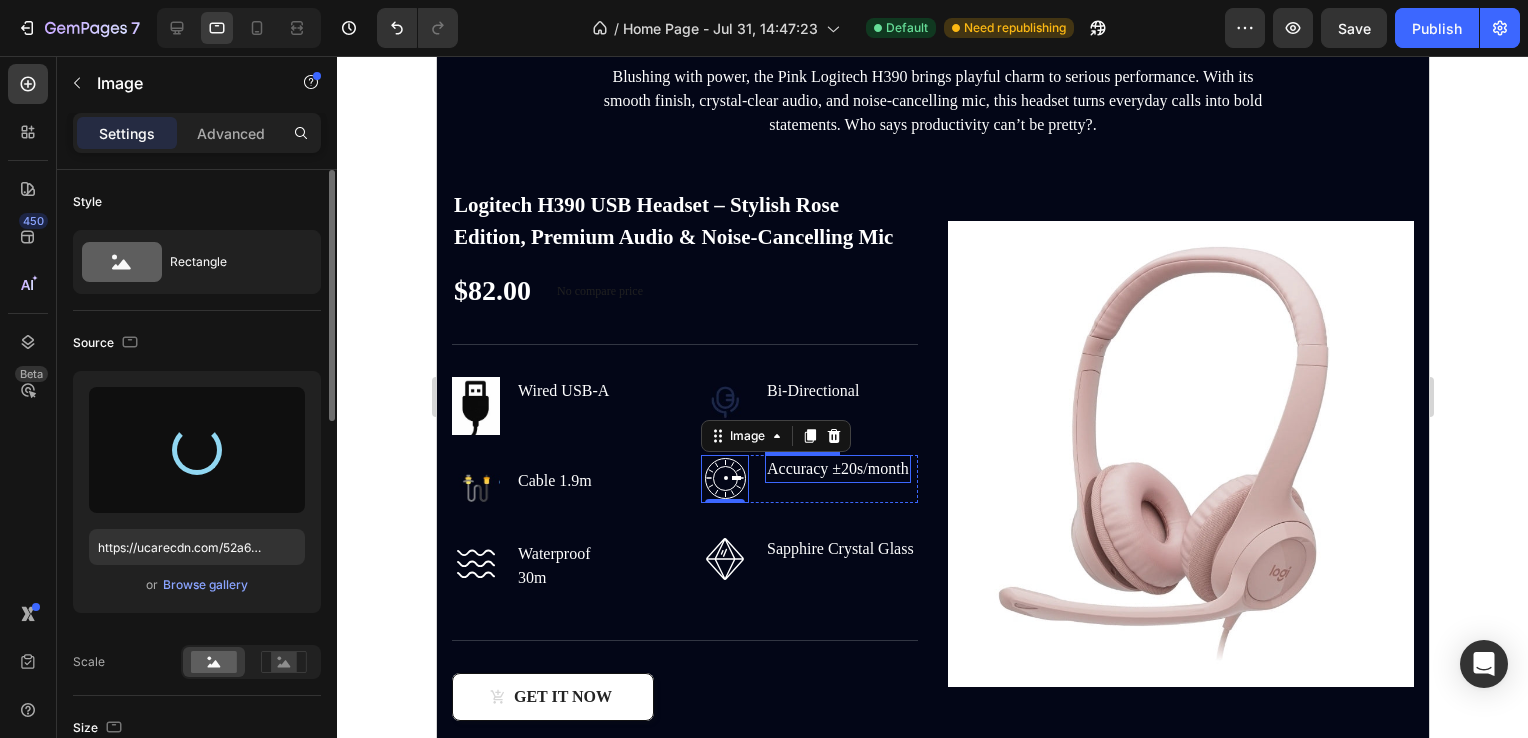 type on "https://cdn.shopify.com/s/files/1/0569/8568/1984/files/gempages_577666722799026704-42c369c4-cbad-4dd1-851c-71881c4fbd3f.jpg" 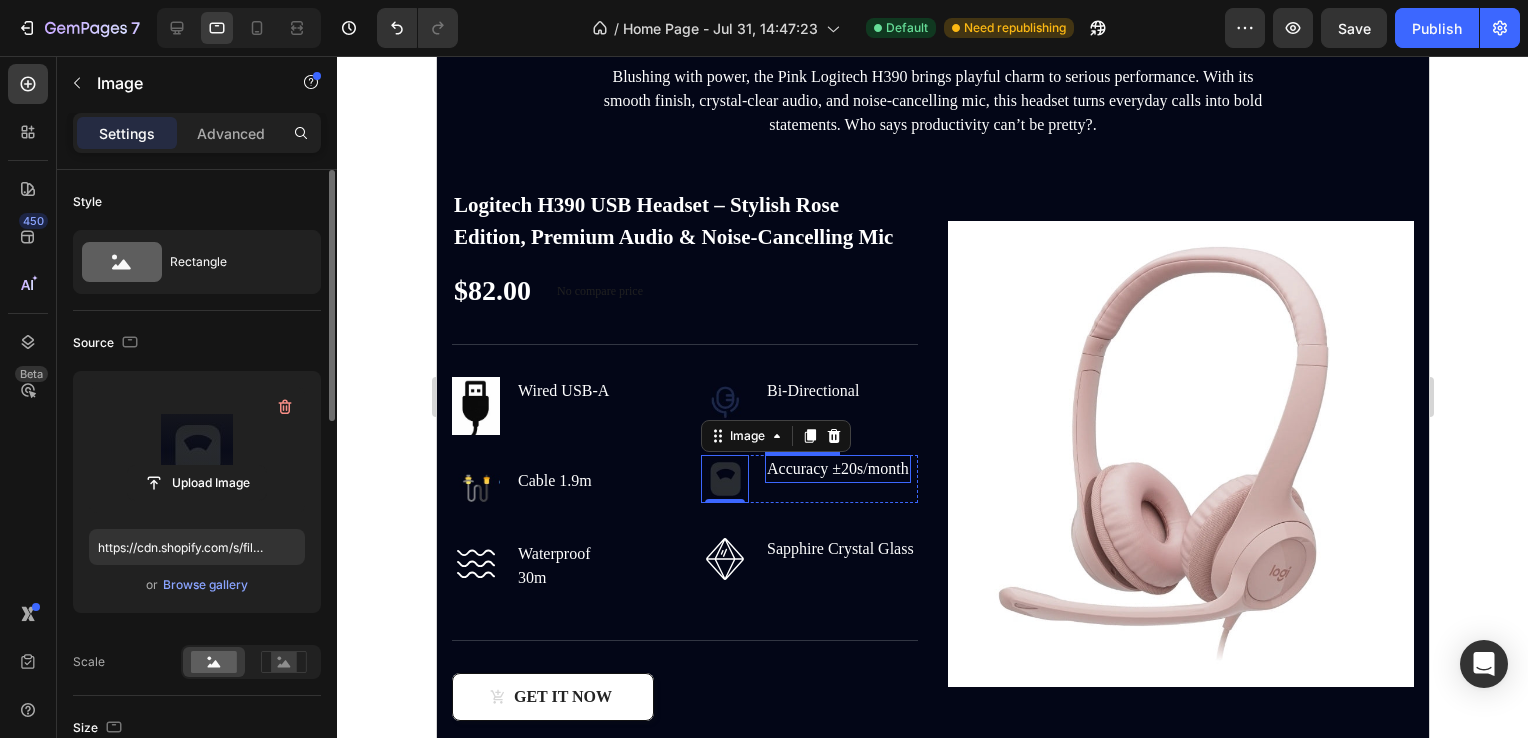 click on "Accuracy ±20s/month" at bounding box center [837, 469] 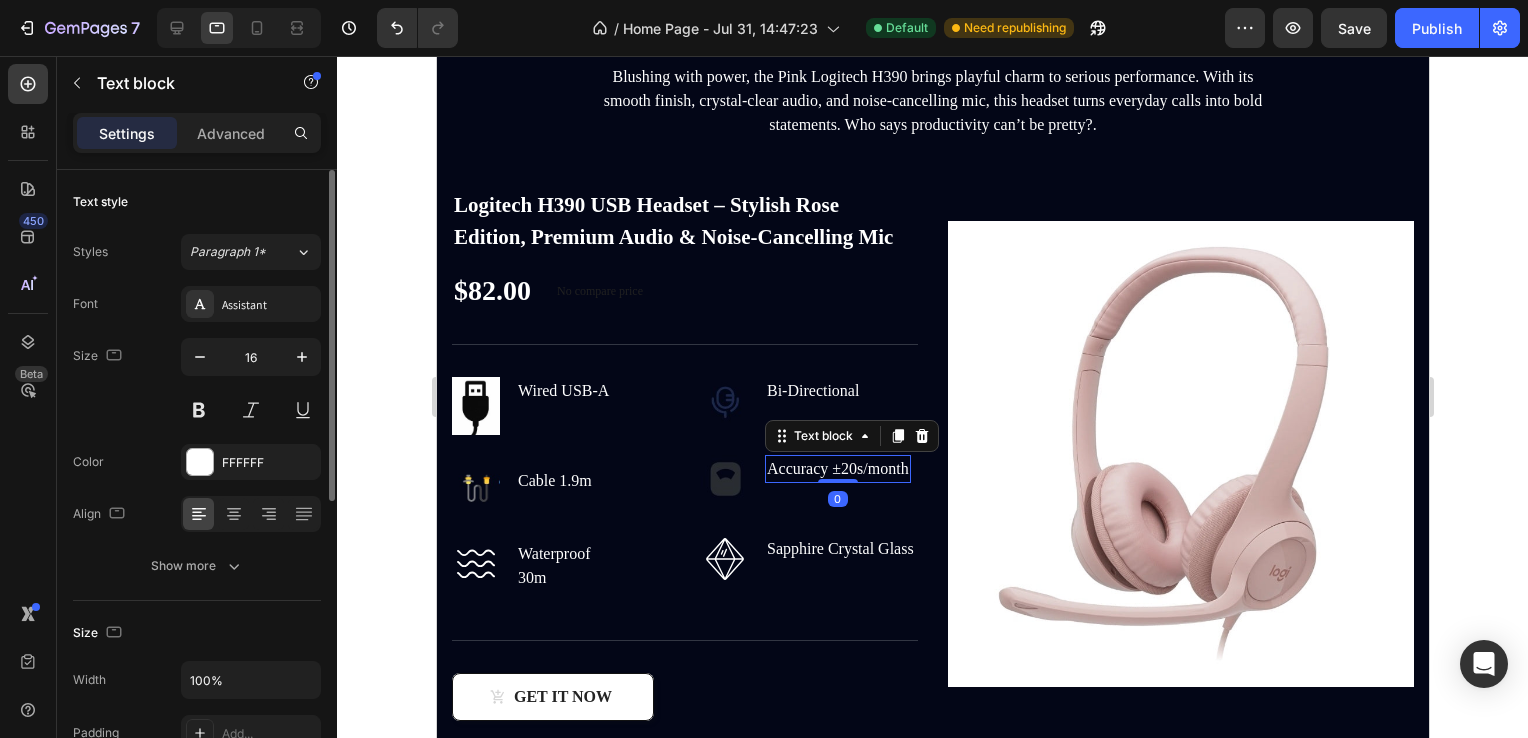 click on "Accuracy ±20s/month" at bounding box center (837, 469) 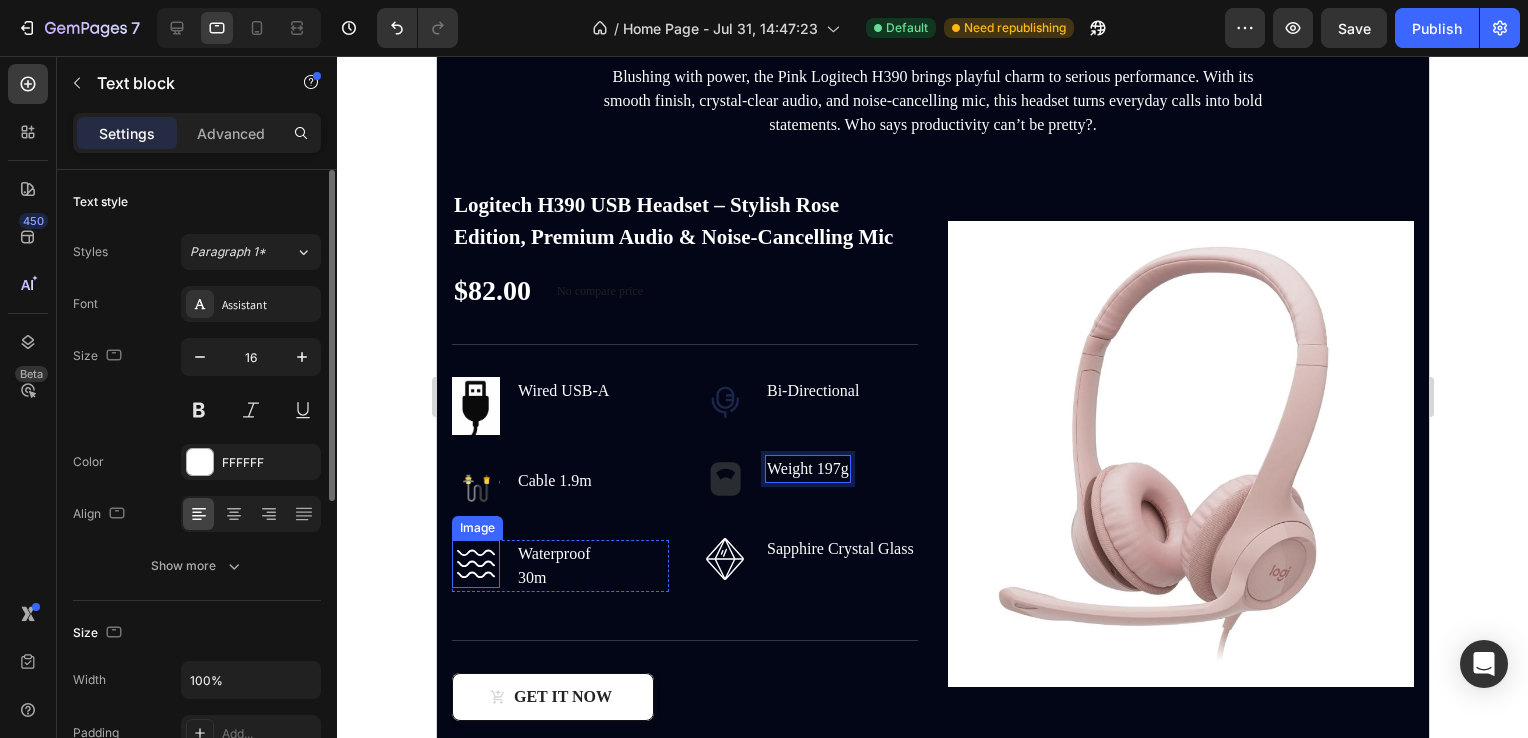 click at bounding box center [475, 564] 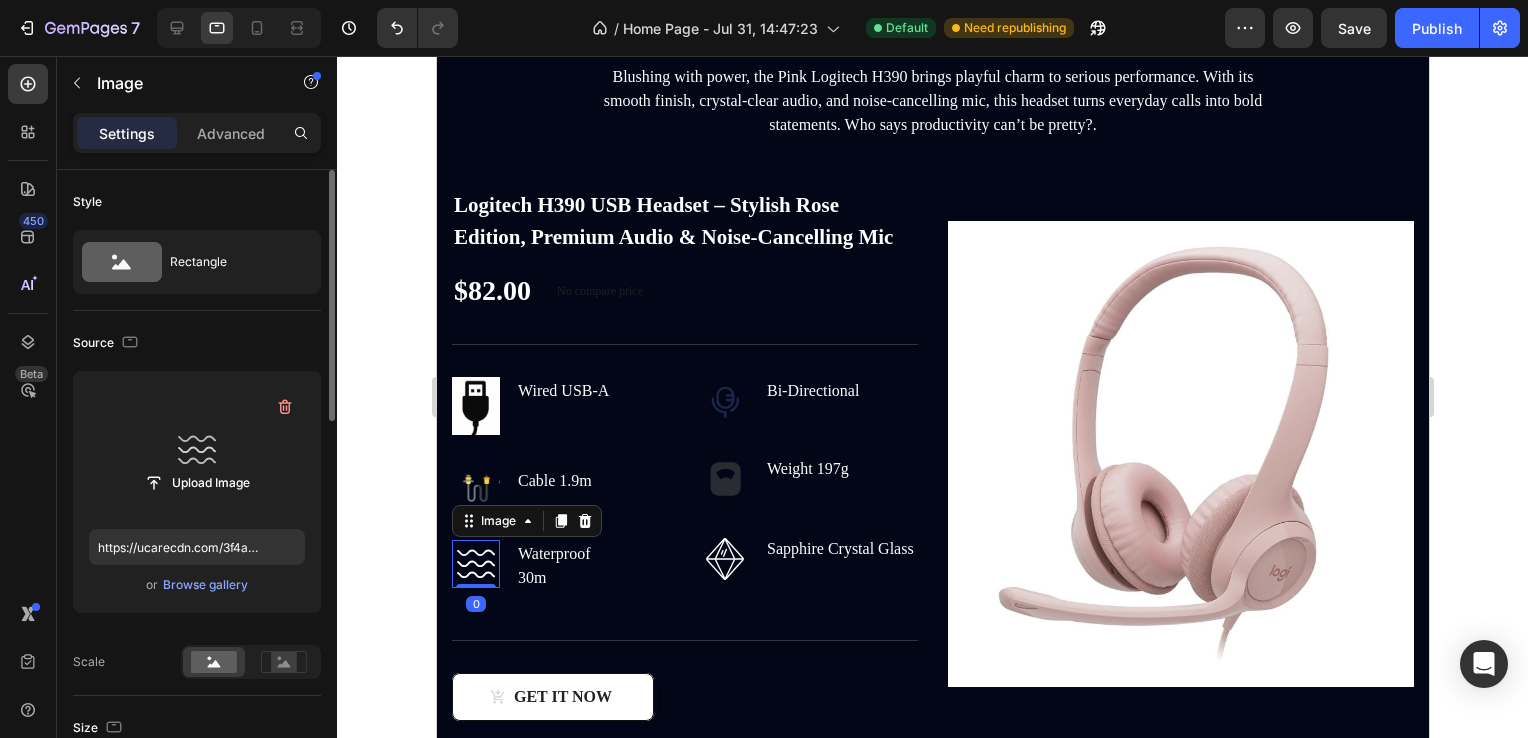 click at bounding box center (197, 450) 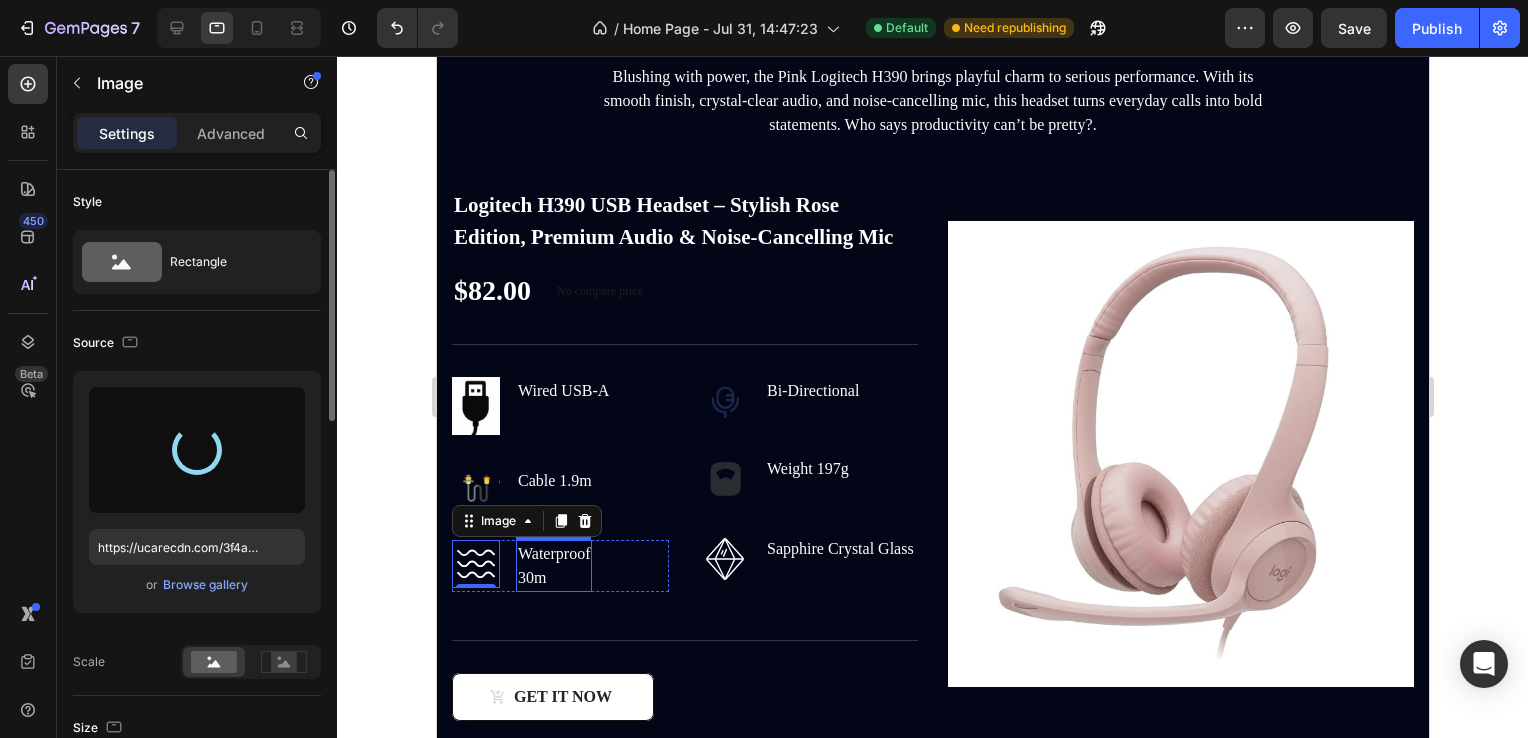 click on "Waterproof" at bounding box center (553, 554) 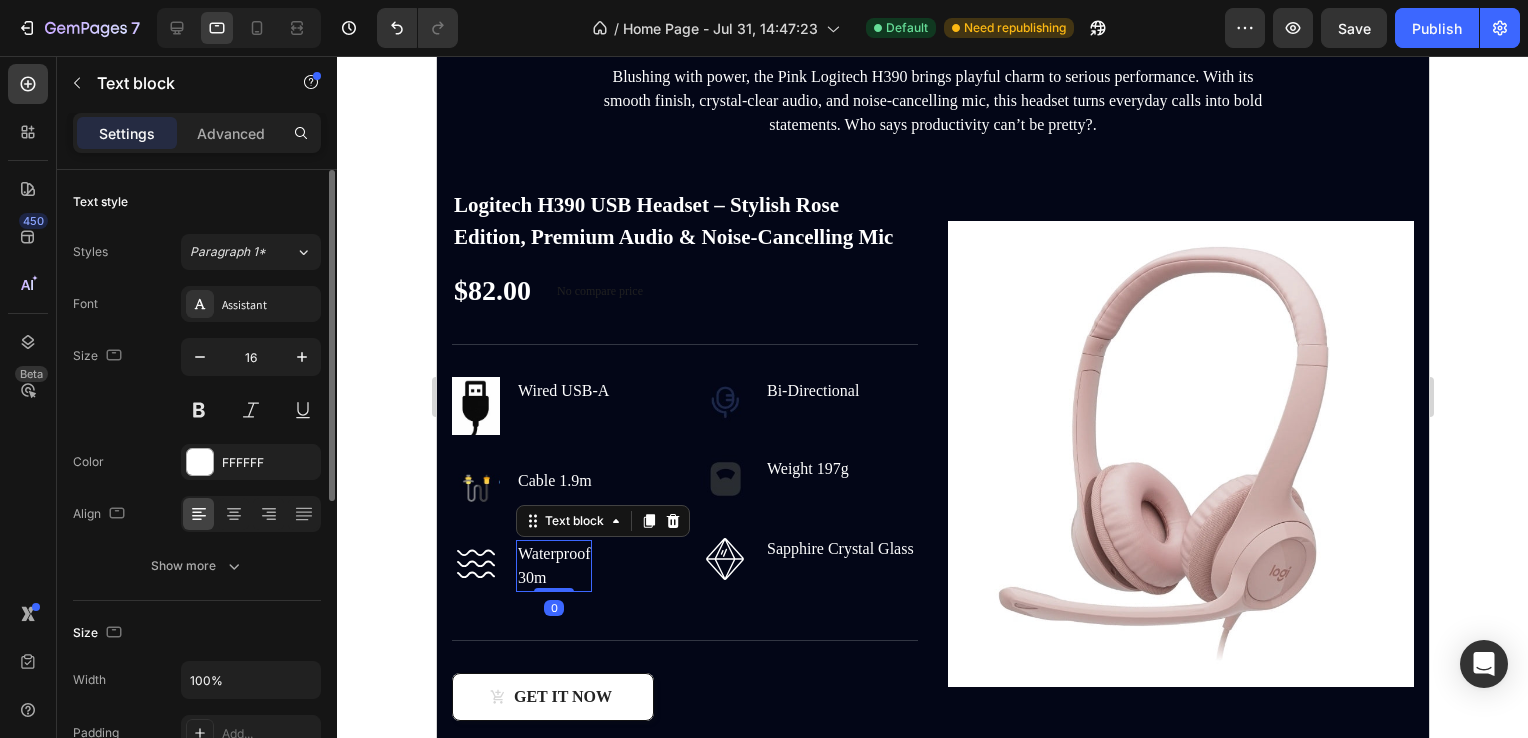 click on "30m" at bounding box center (553, 578) 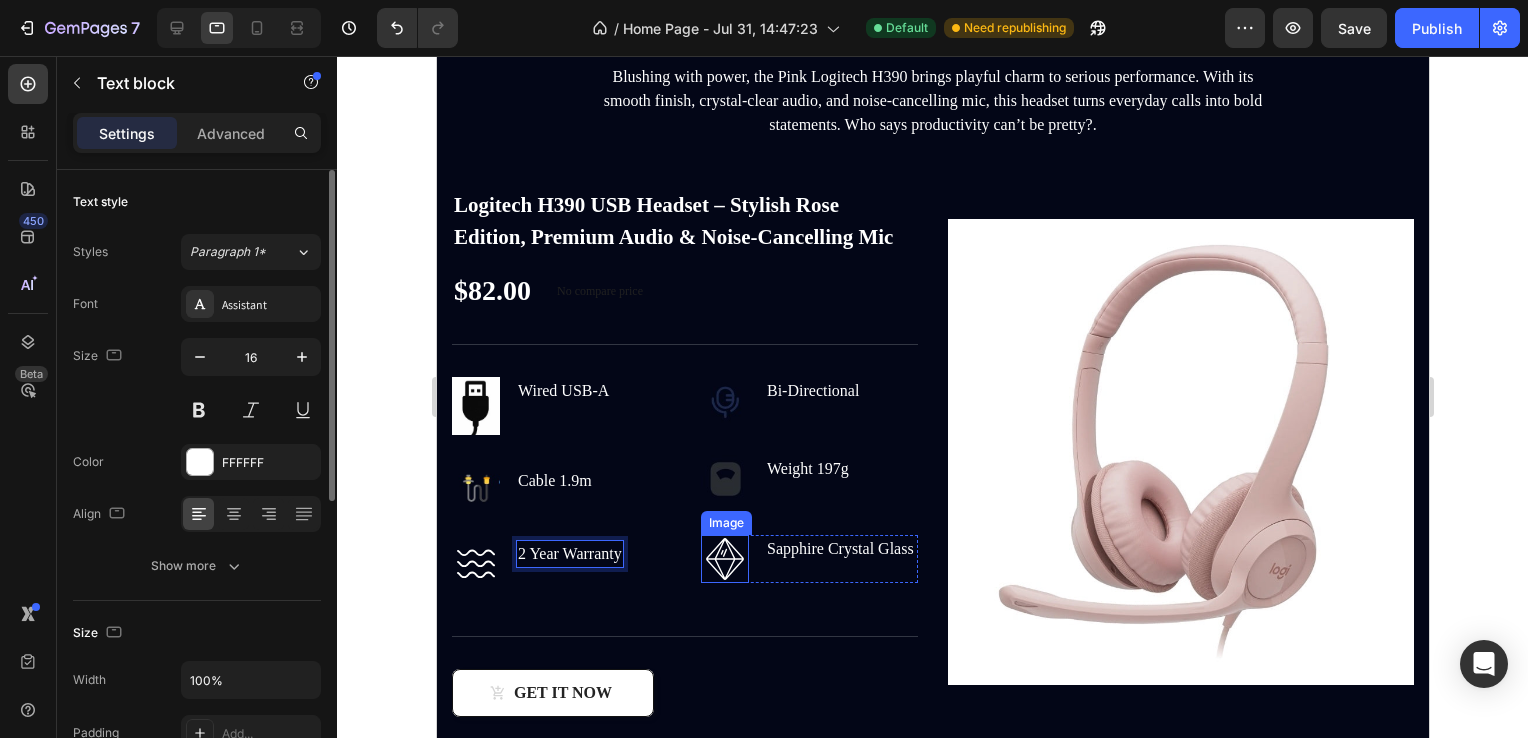 click at bounding box center [724, 559] 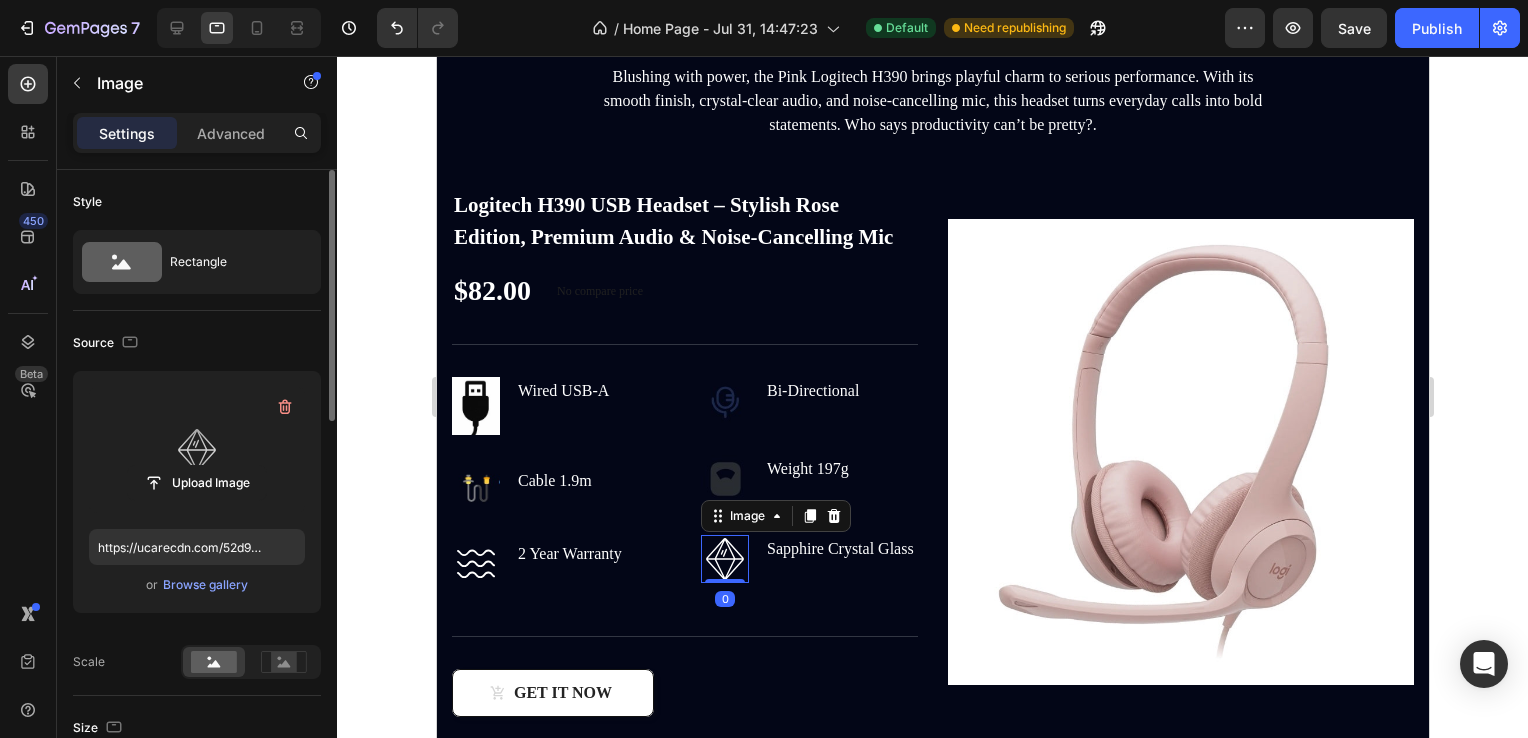 click at bounding box center [197, 450] 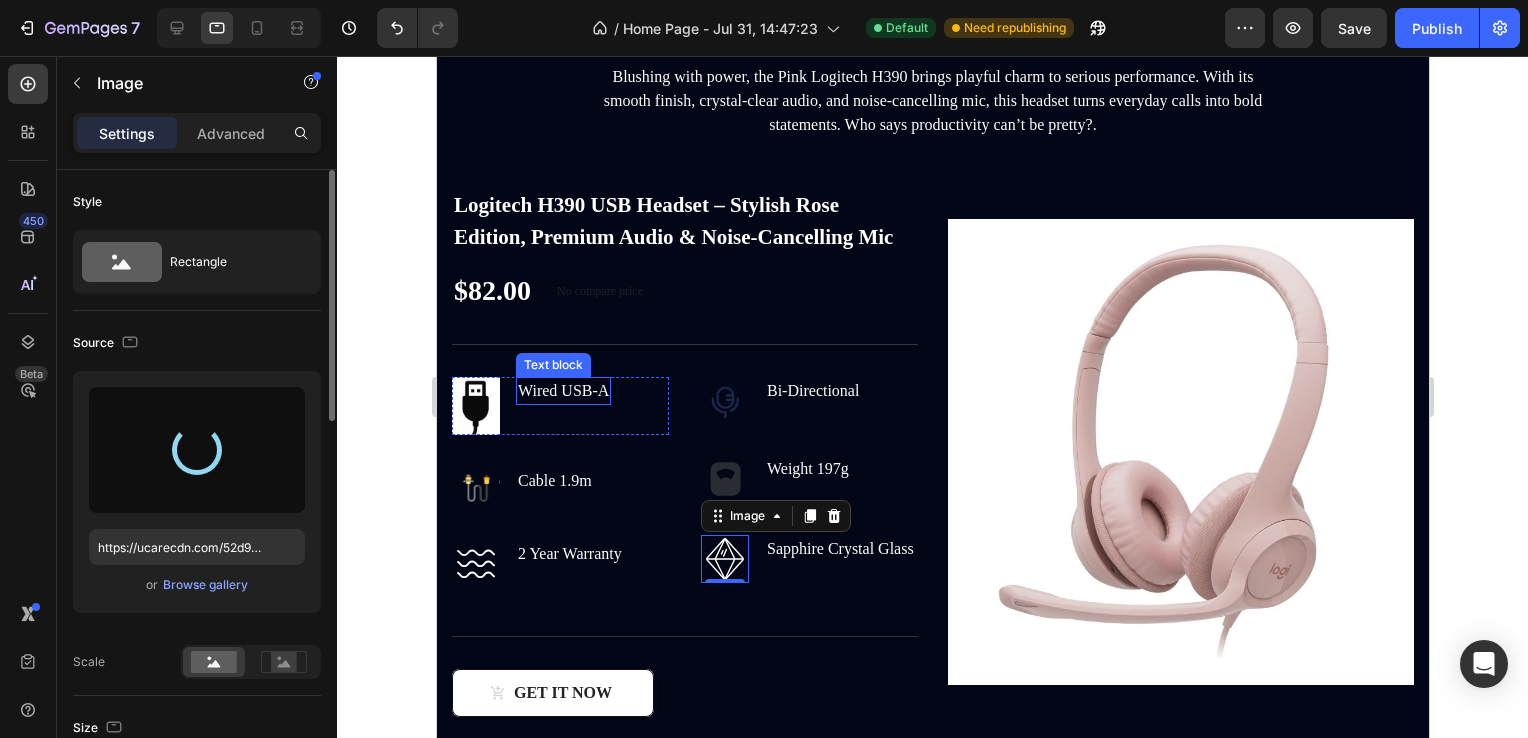 type on "https://cdn.shopify.com/s/files/1/0569/8568/1984/files/gempages_577666722799026704-f3bd57ba-ddba-4f91-b408-717c36346972.jpg" 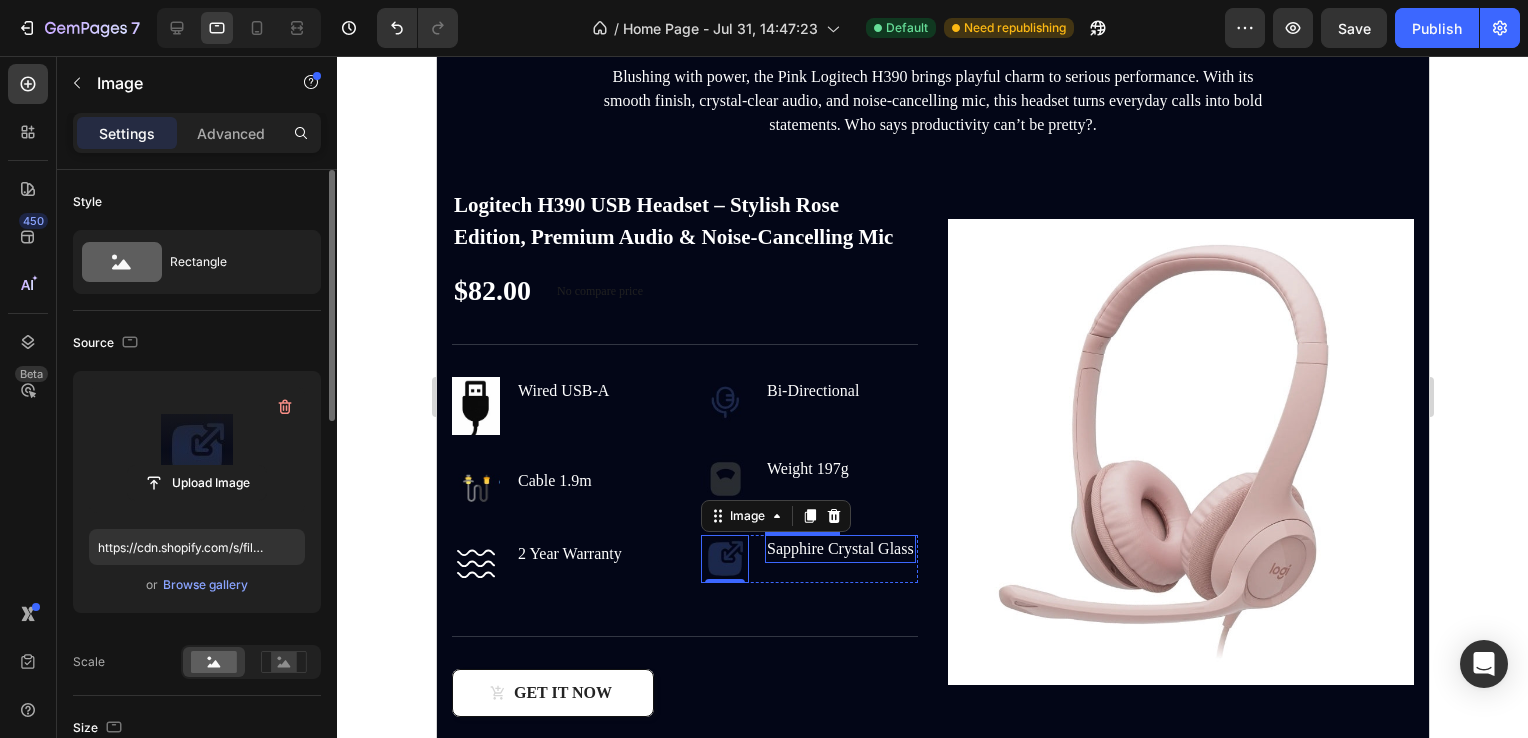 click on "Sapphire Crystal Glass" at bounding box center [839, 549] 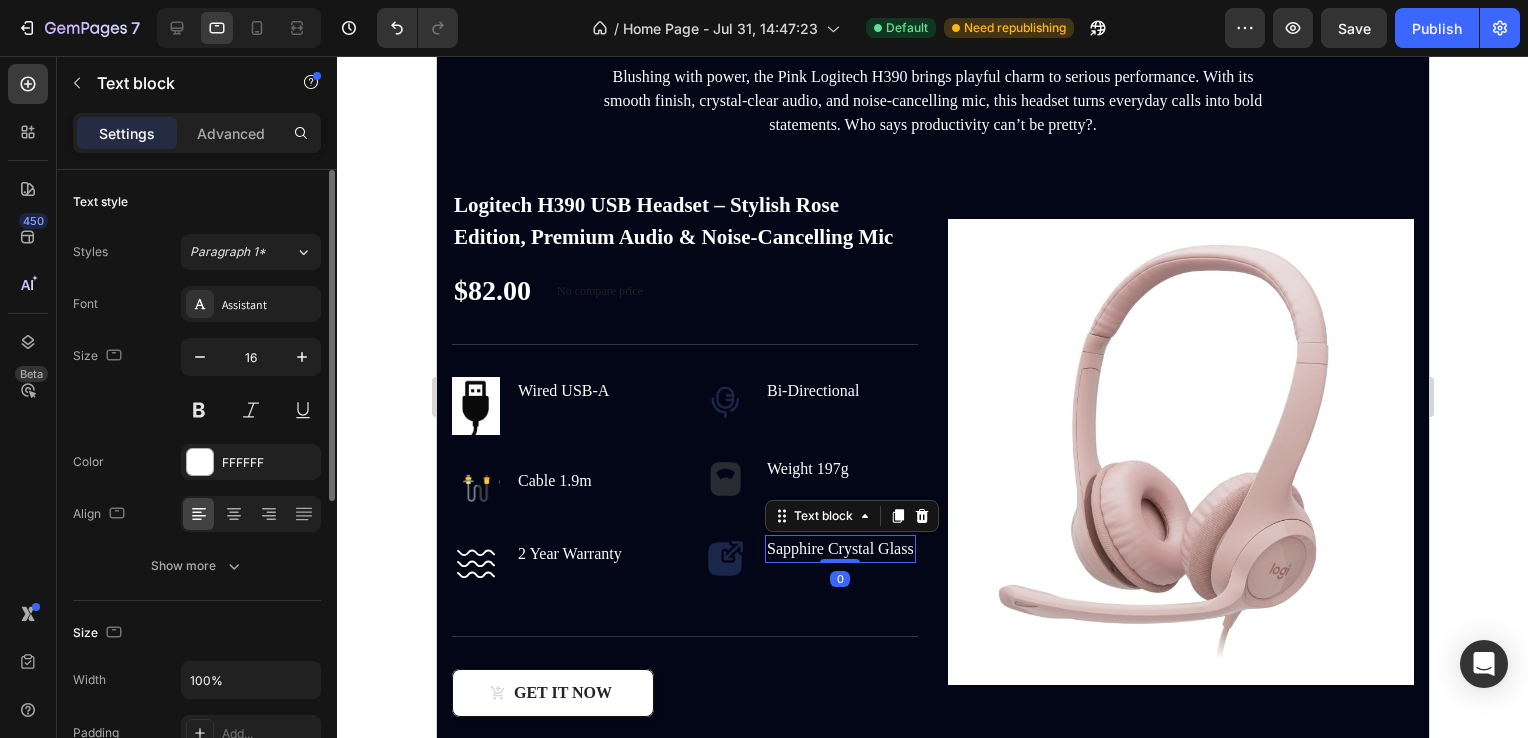 click on "Sapphire Crystal Glass" at bounding box center (839, 549) 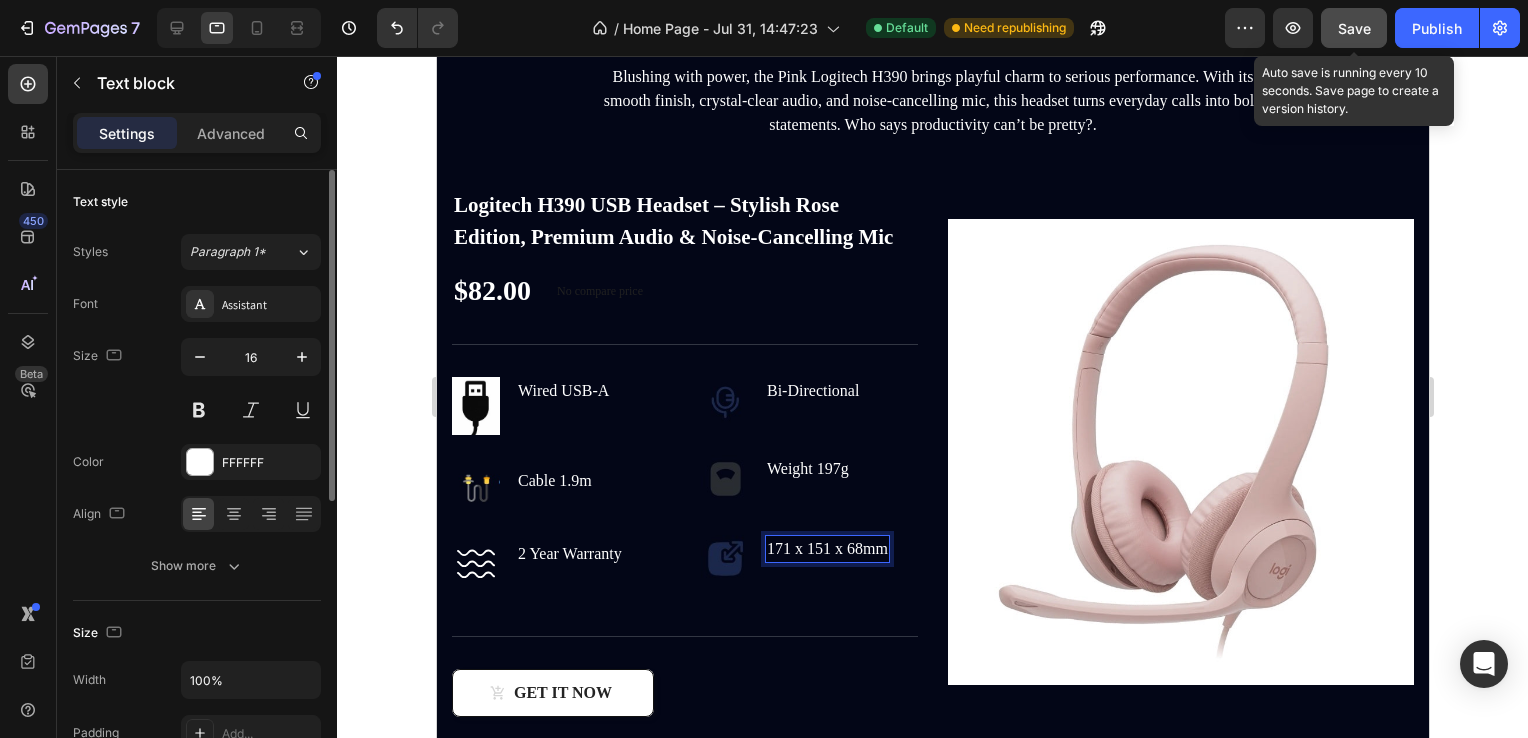 click on "Save" at bounding box center [1354, 28] 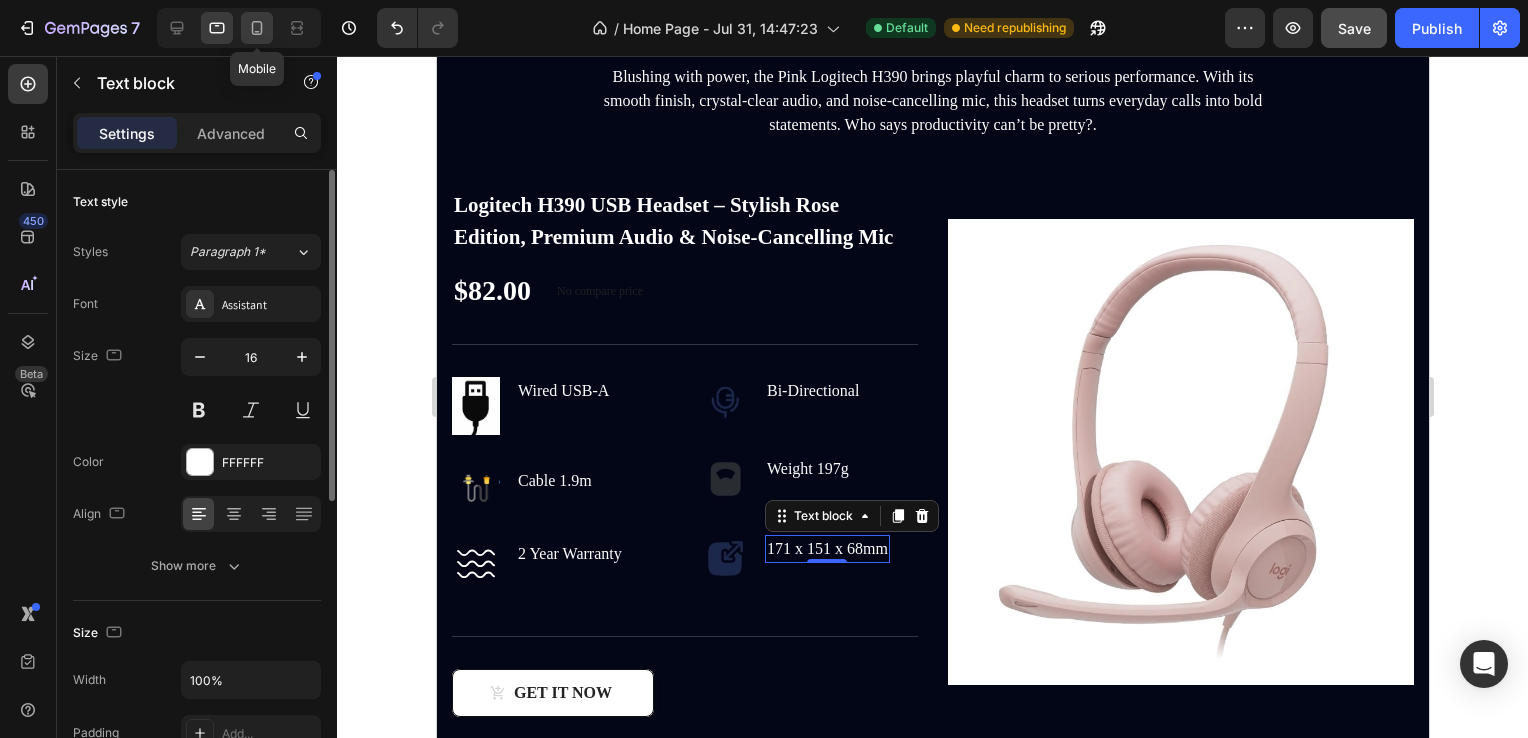 click 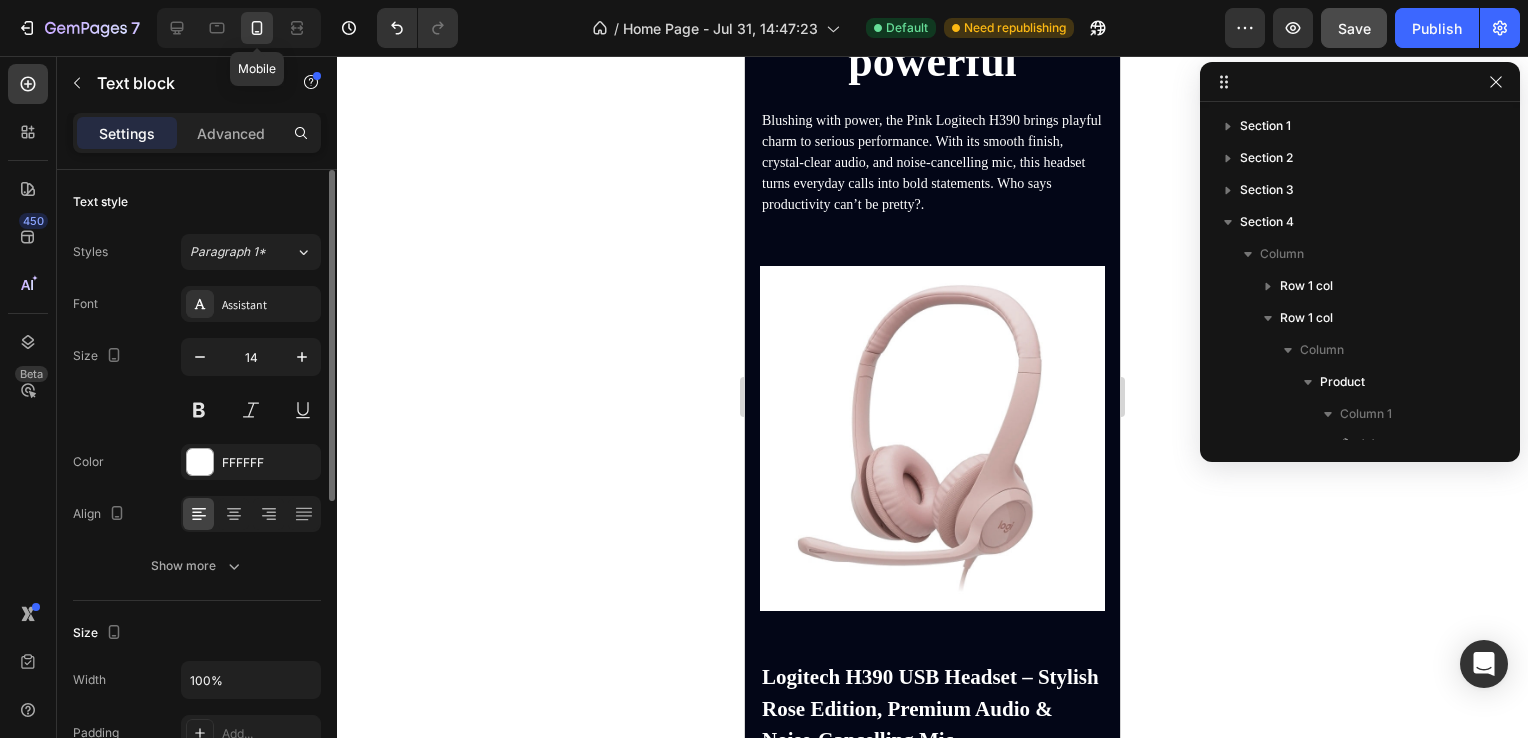 scroll, scrollTop: 2215, scrollLeft: 0, axis: vertical 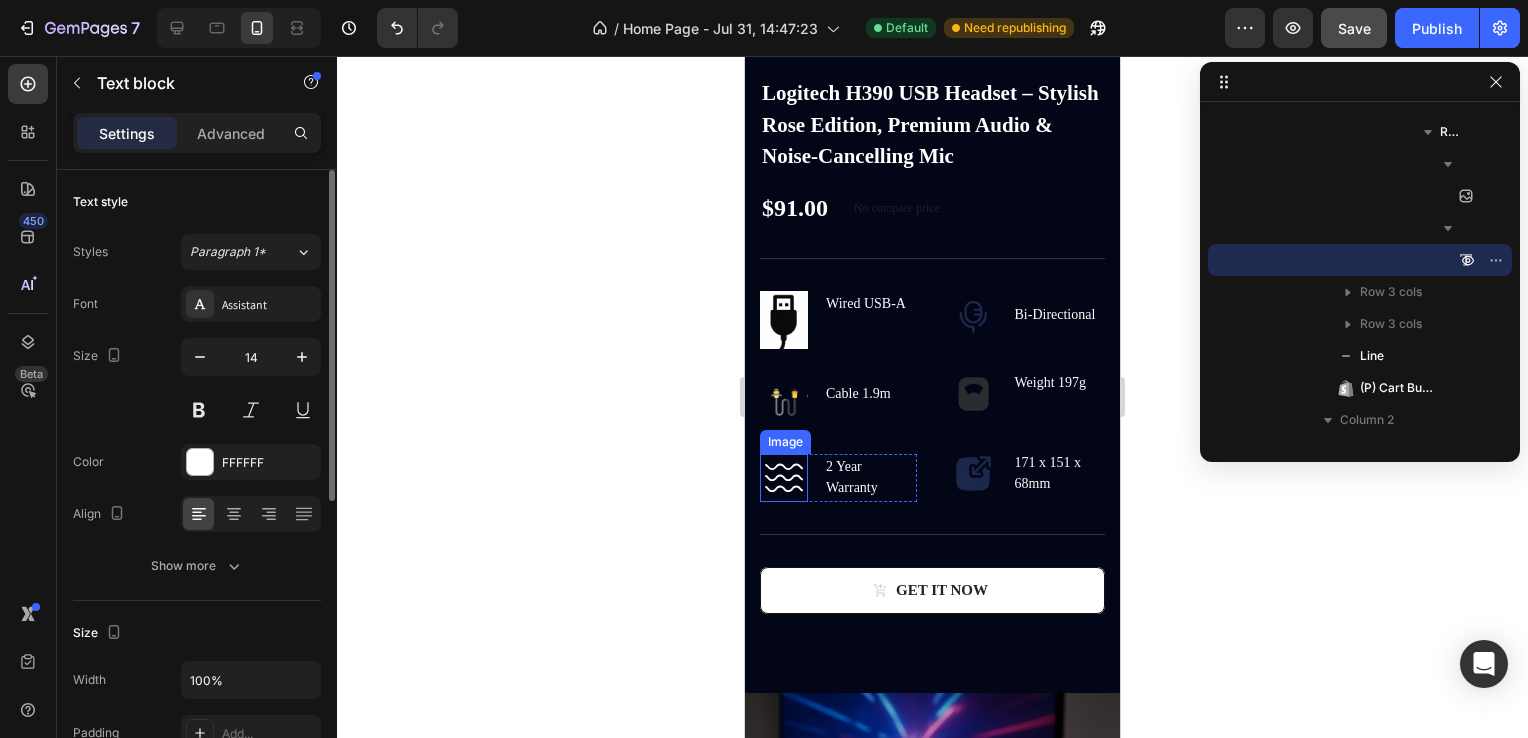 click at bounding box center (784, 478) 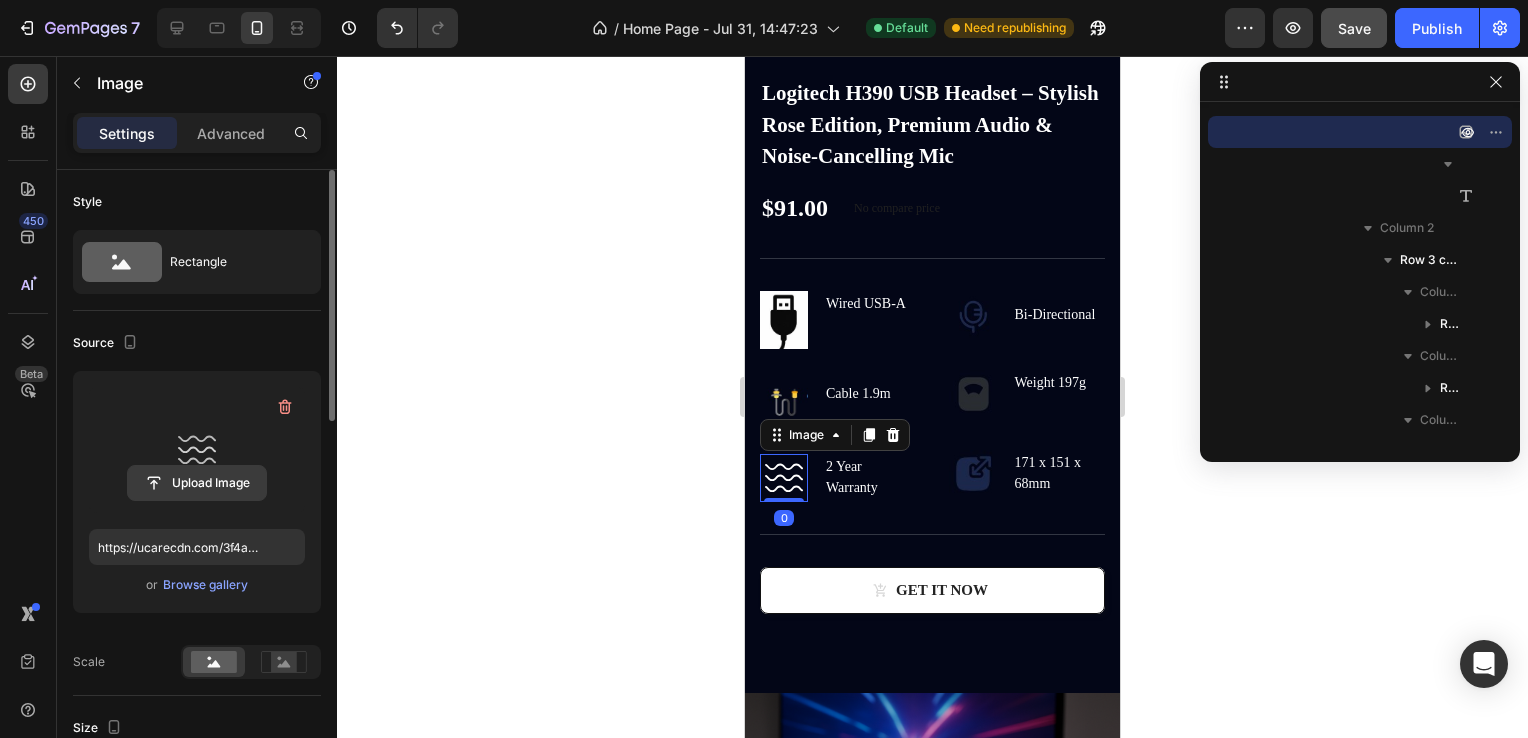 click 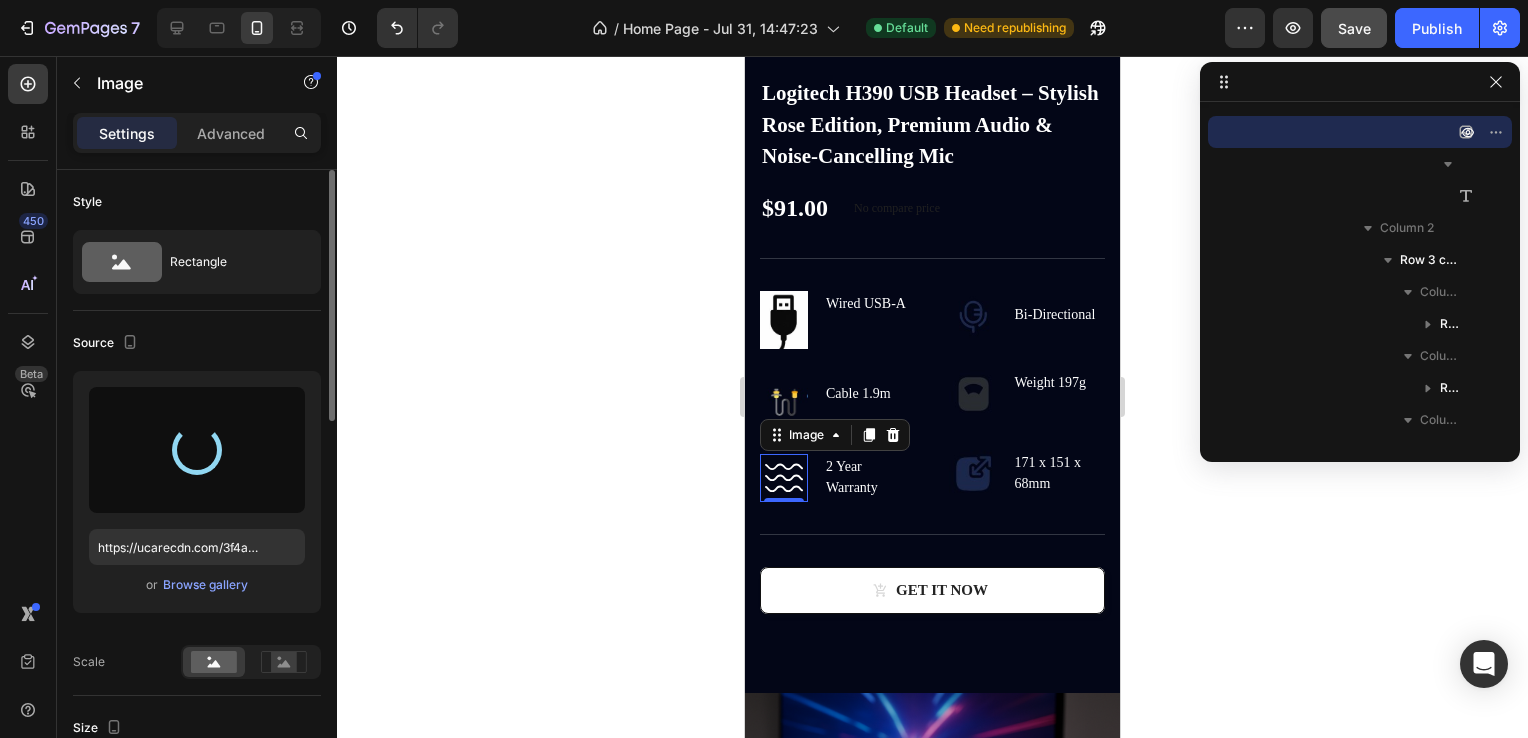 type on "https://cdn.shopify.com/s/files/1/0569/8568/1984/files/gempages_577666722799026704-5881e09b-afba-4c8b-97a9-e5580ff43118.jpg" 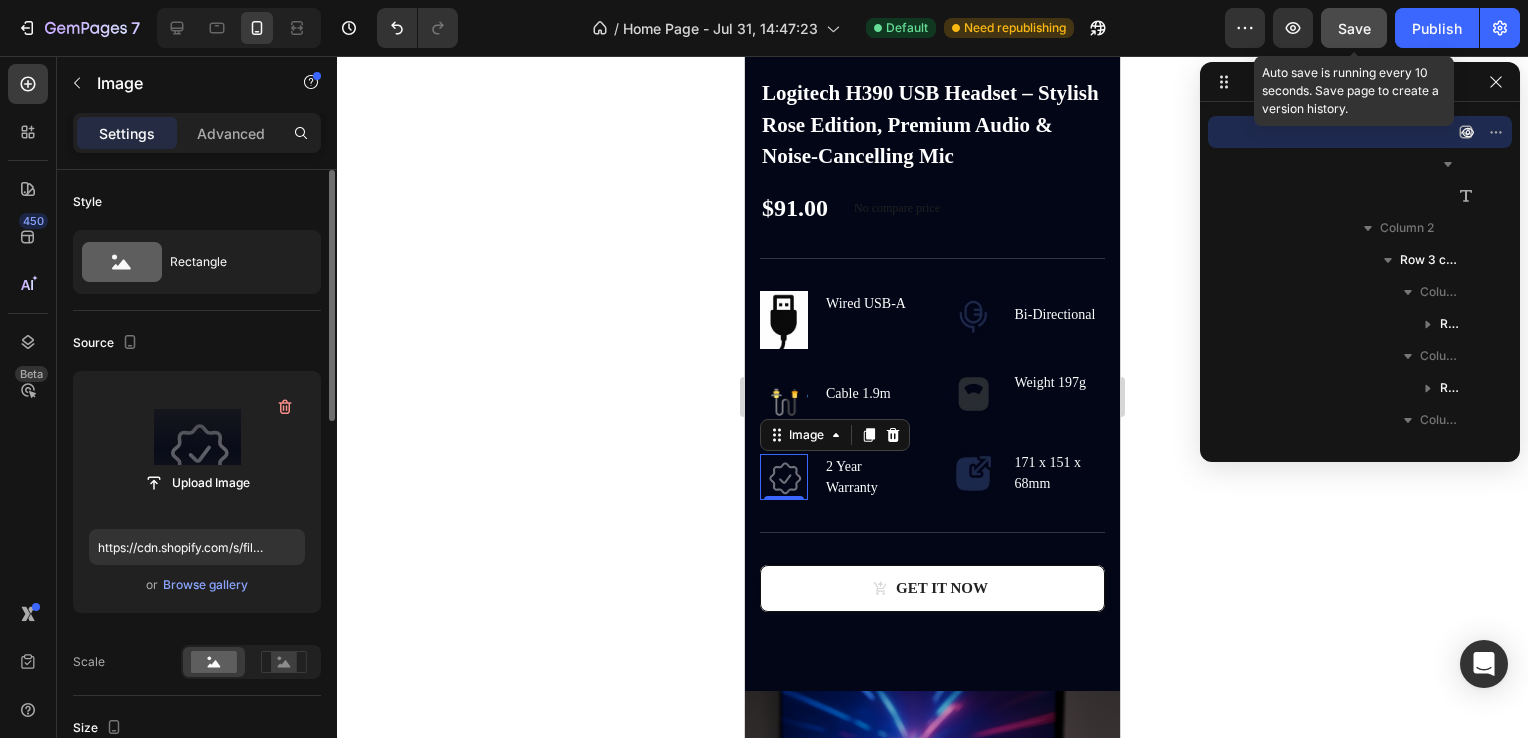 click on "Save" at bounding box center [1354, 28] 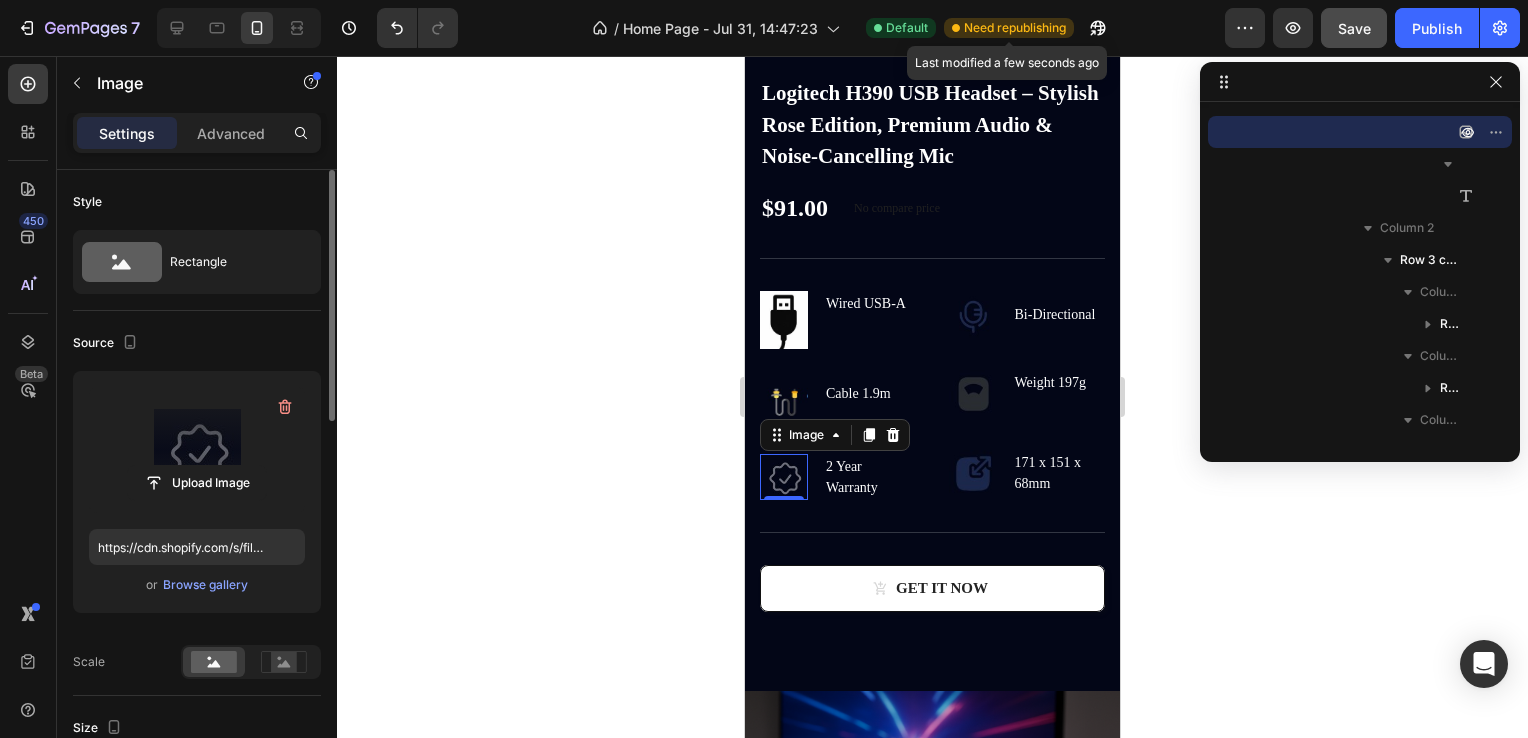 click on "Need republishing" at bounding box center [1015, 28] 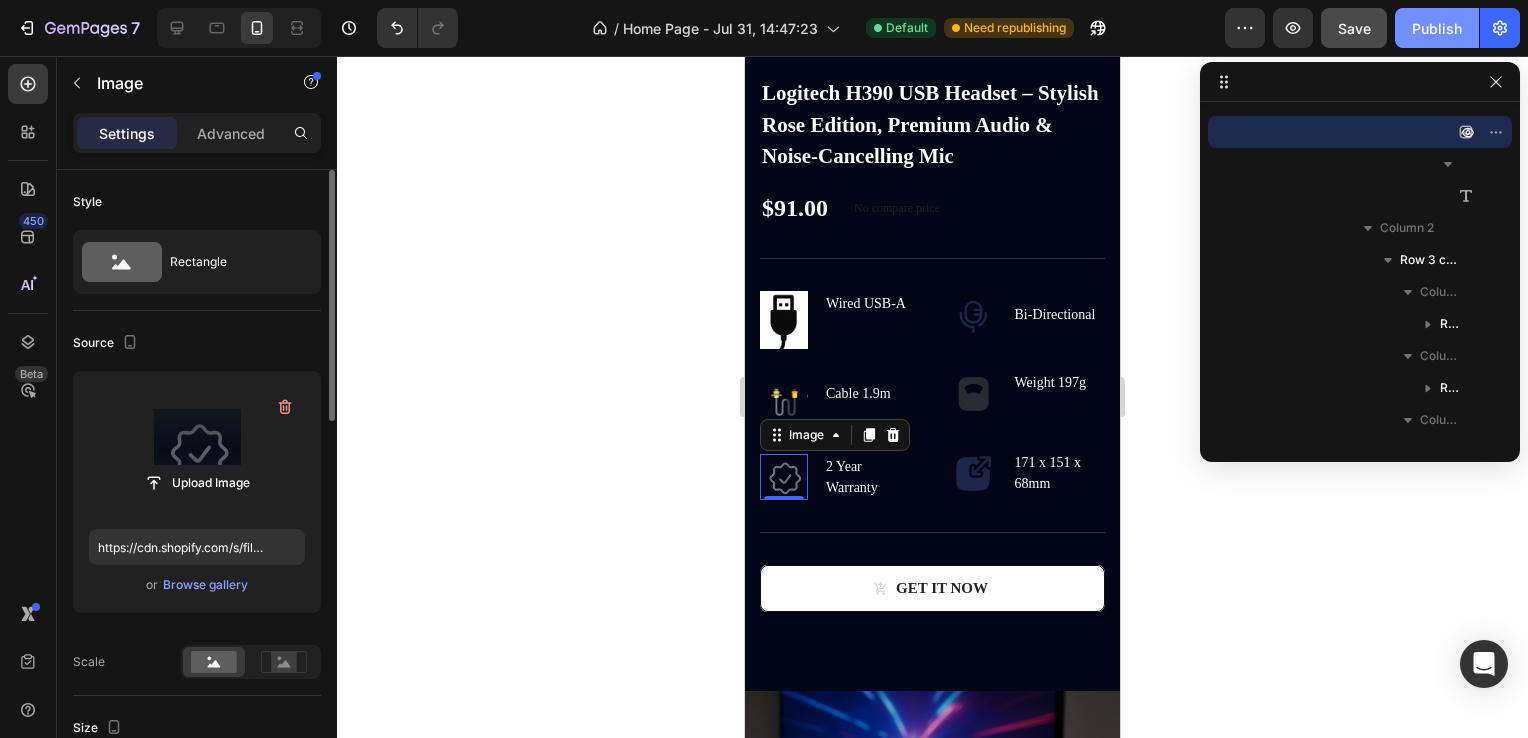 click on "Publish" at bounding box center (1437, 28) 